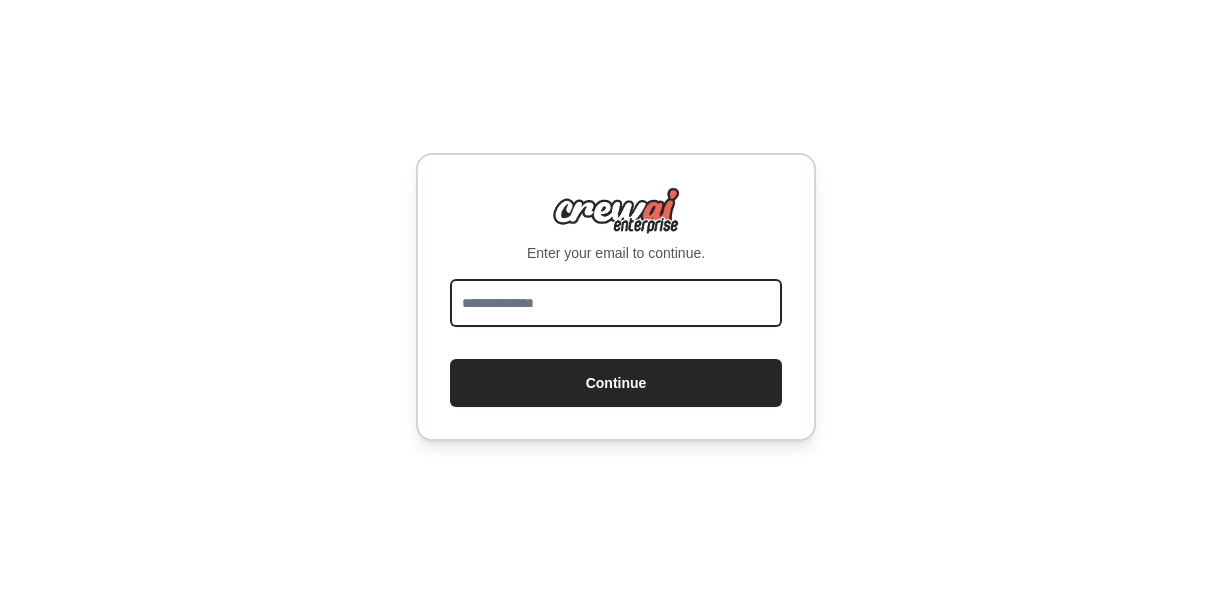drag, startPoint x: 0, startPoint y: 0, endPoint x: 698, endPoint y: 311, distance: 764.14984 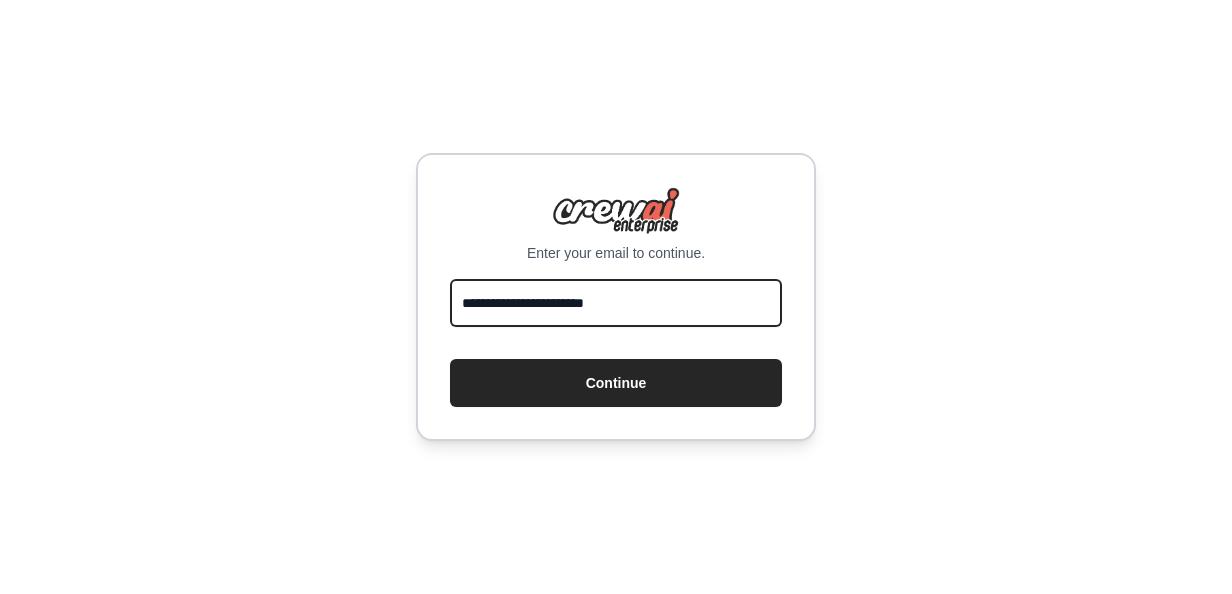 type on "**********" 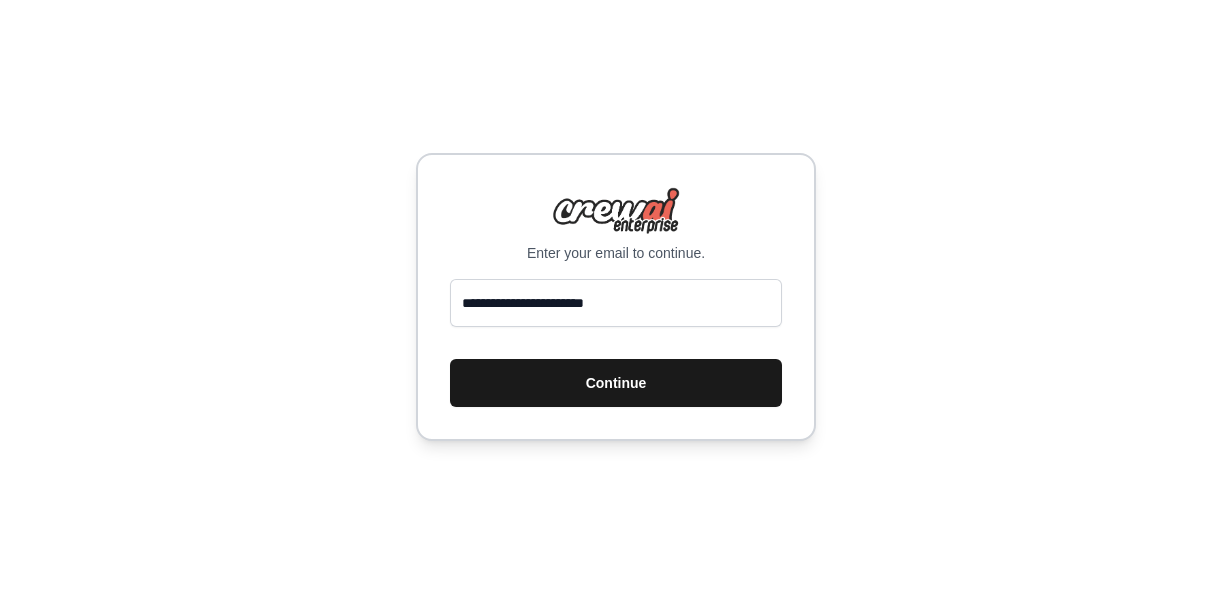 click on "Continue" at bounding box center [616, 383] 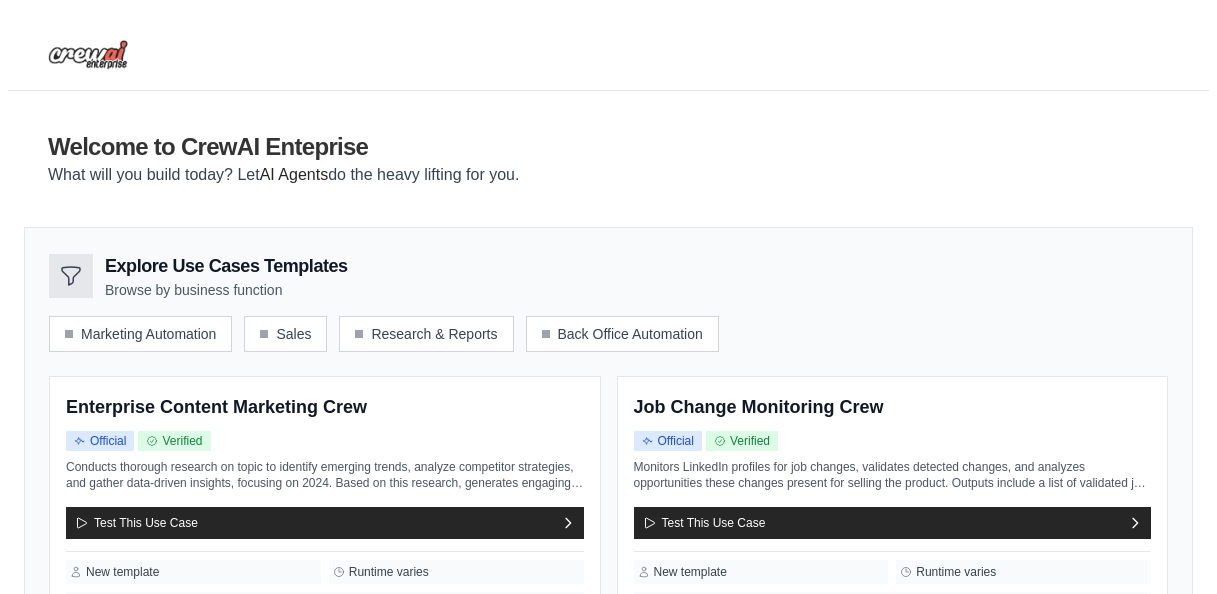 scroll, scrollTop: 0, scrollLeft: 0, axis: both 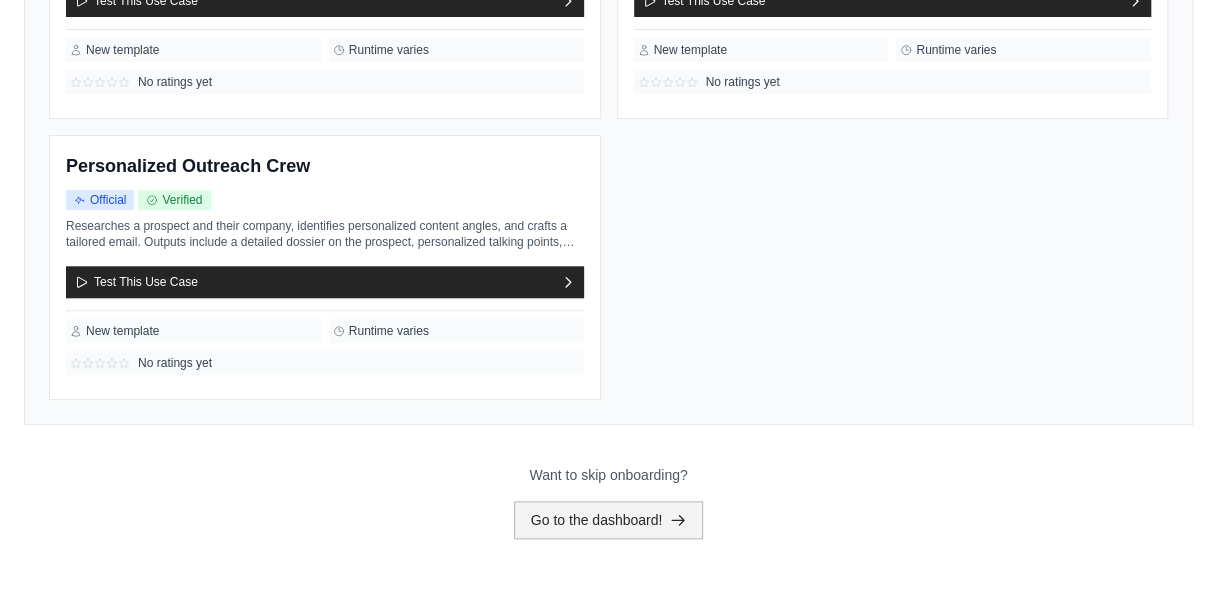 click on "Go to the dashboard!" at bounding box center (609, 520) 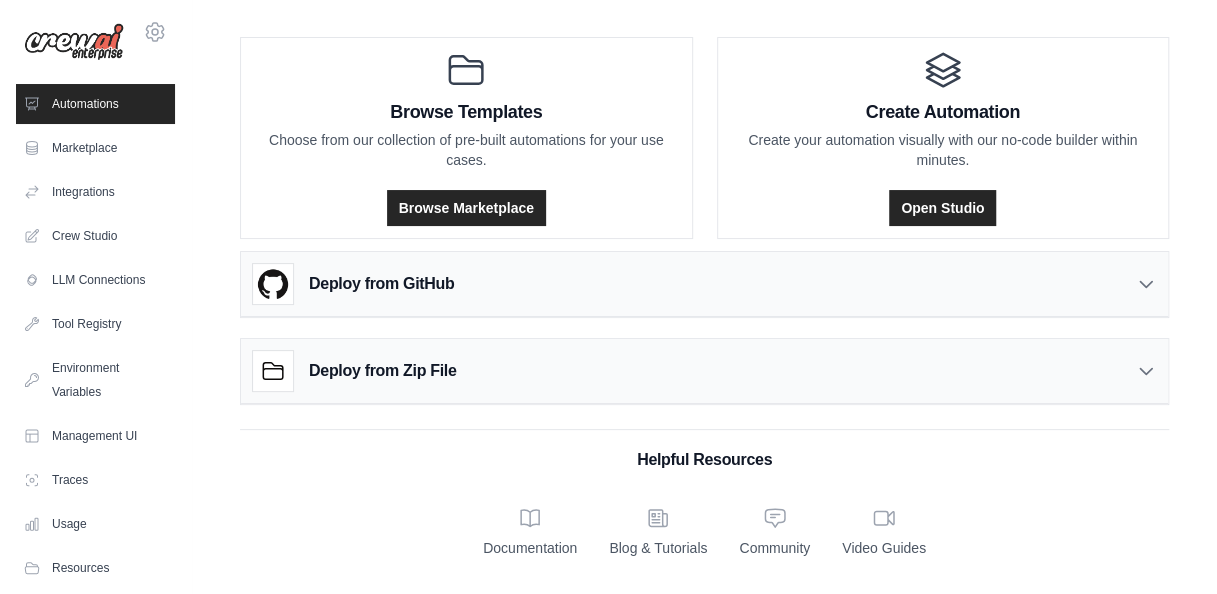 scroll, scrollTop: 0, scrollLeft: 0, axis: both 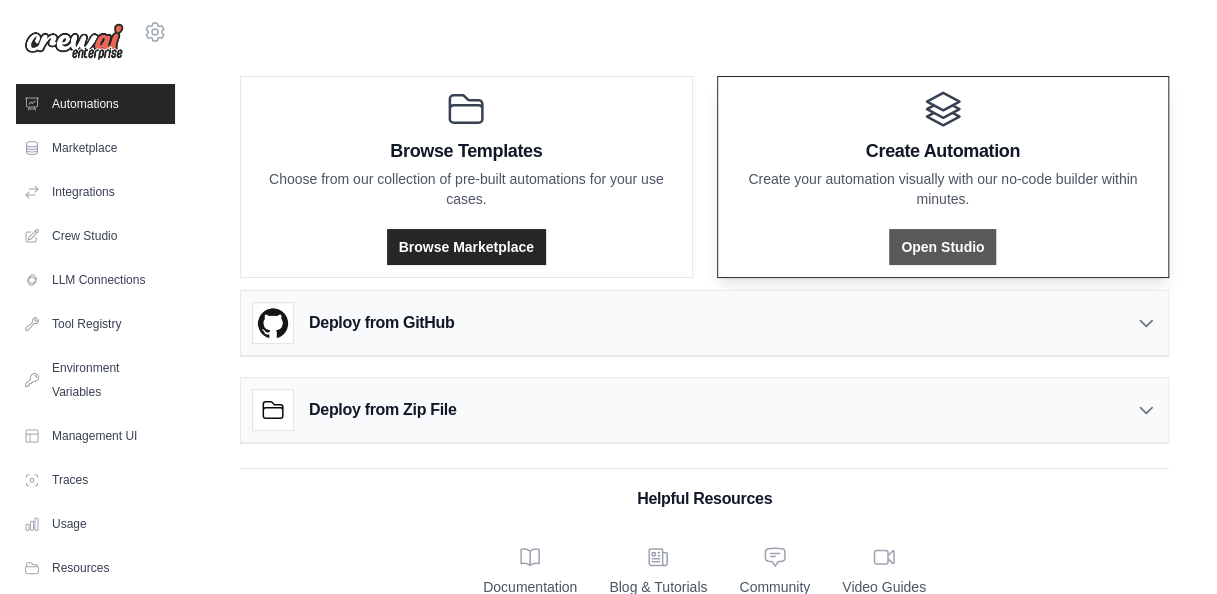 click on "Open Studio" at bounding box center (942, 247) 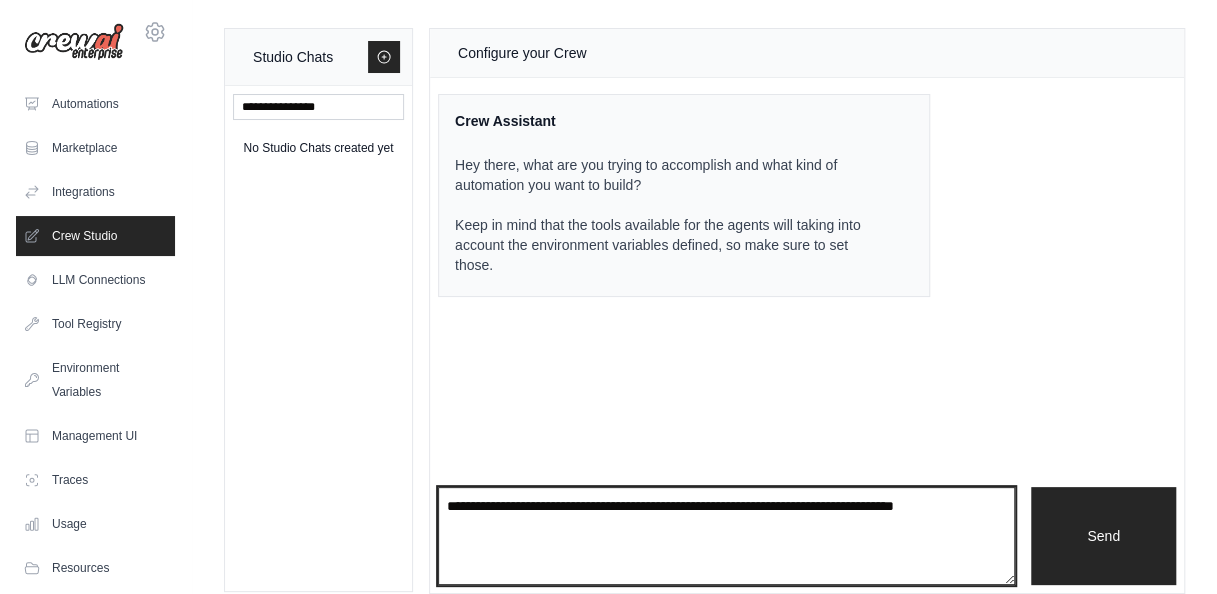 click at bounding box center [726, 536] 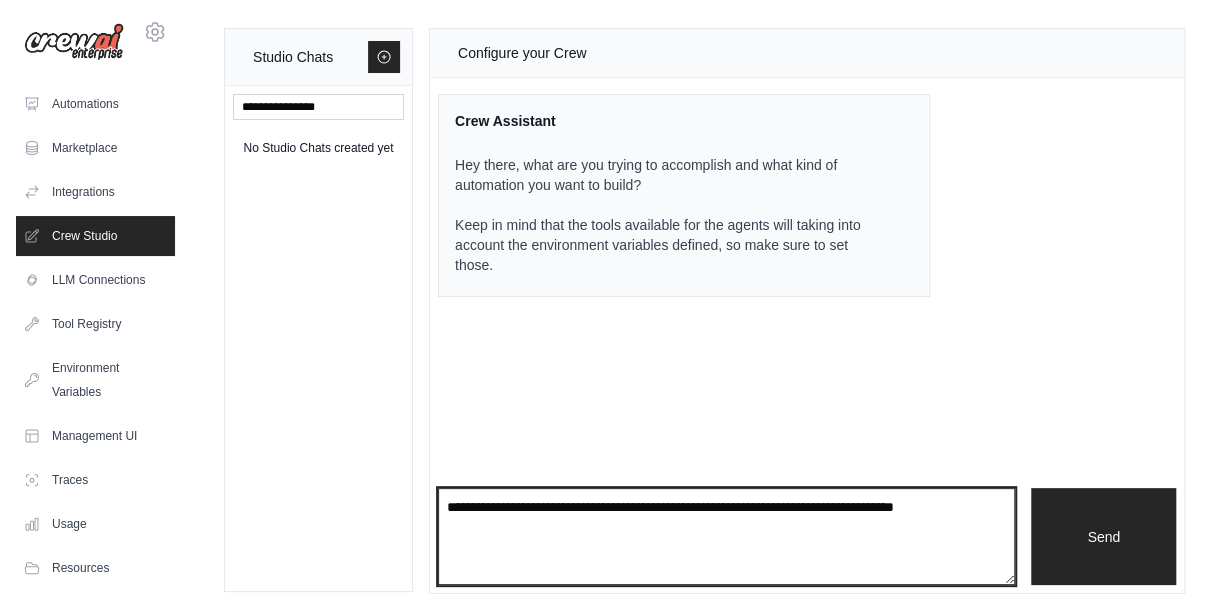 paste on "**********" 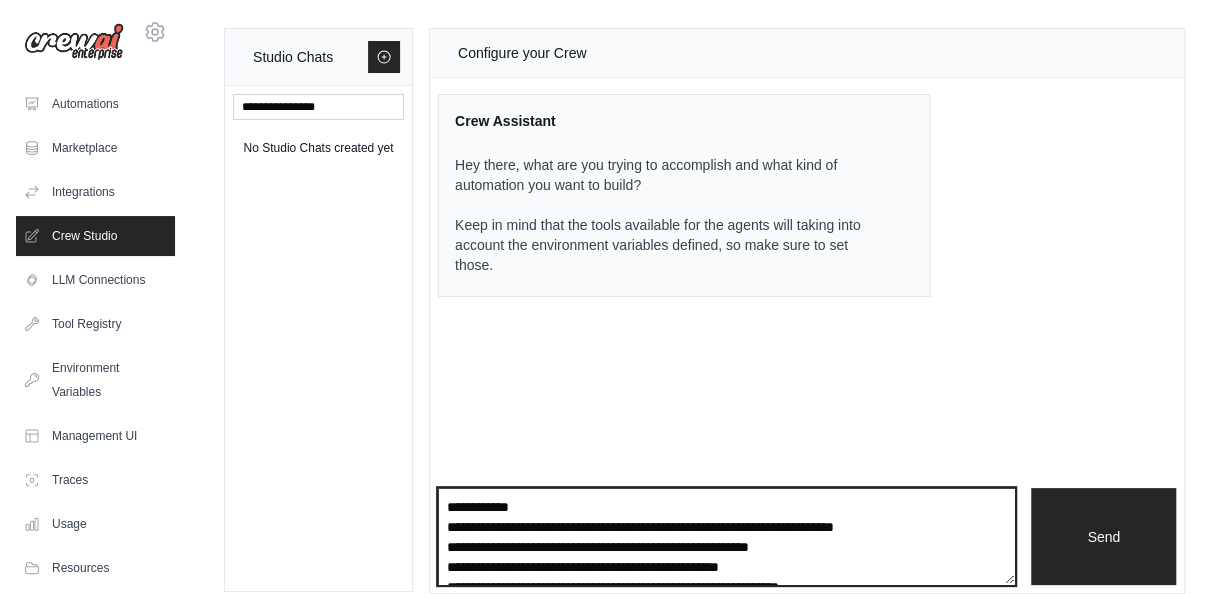 scroll, scrollTop: 270, scrollLeft: 0, axis: vertical 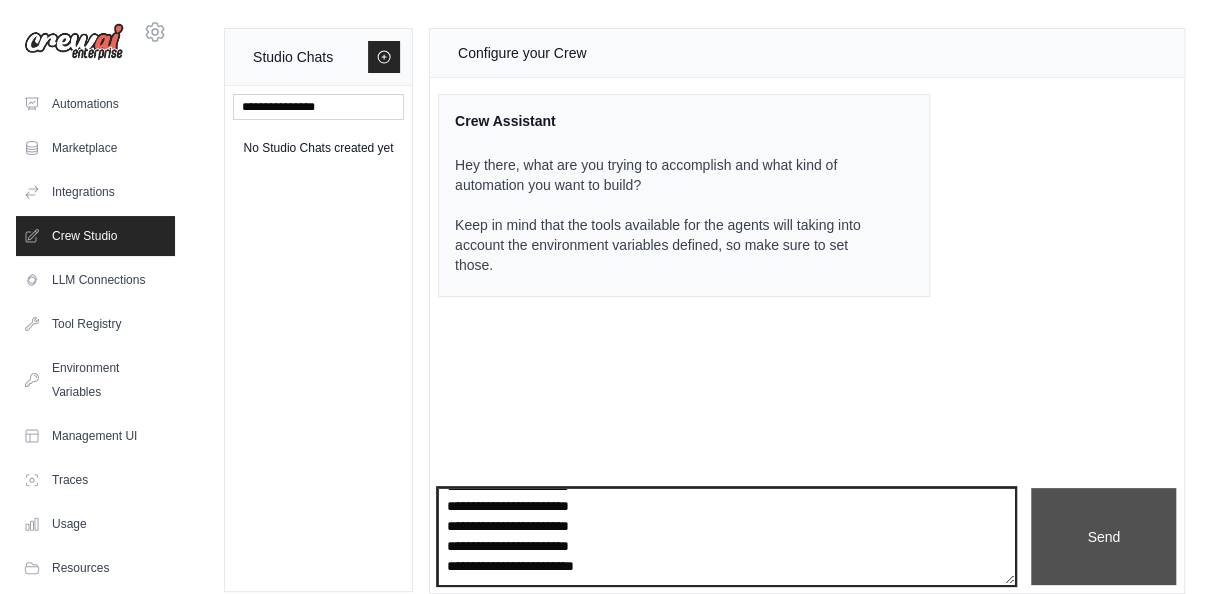 type on "**********" 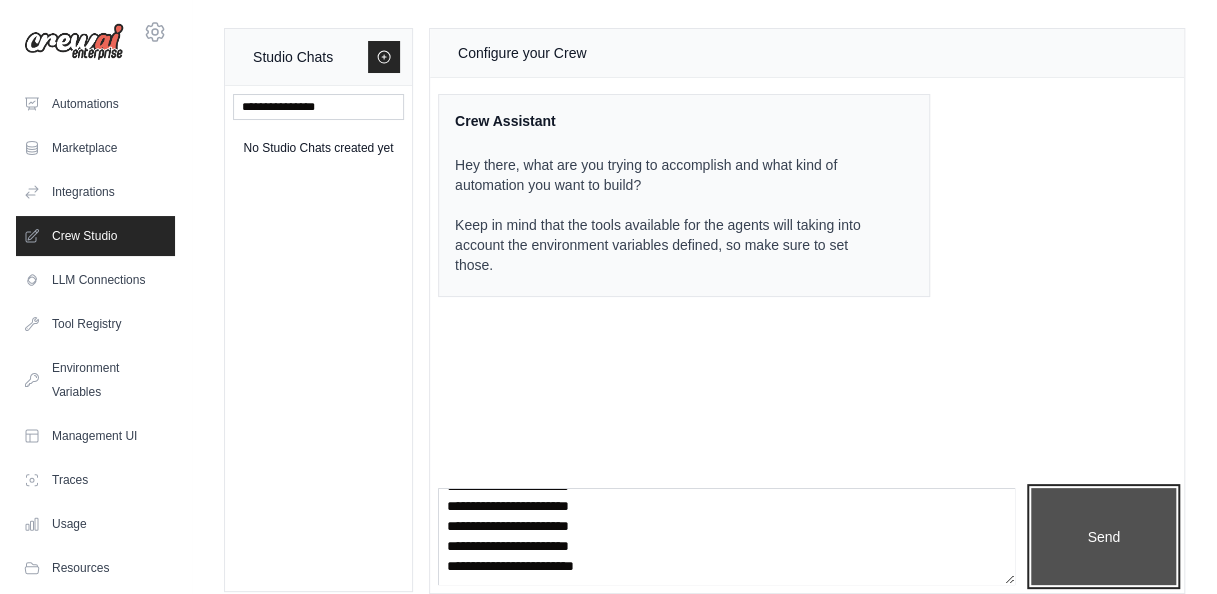 click on "Send" at bounding box center [1103, 536] 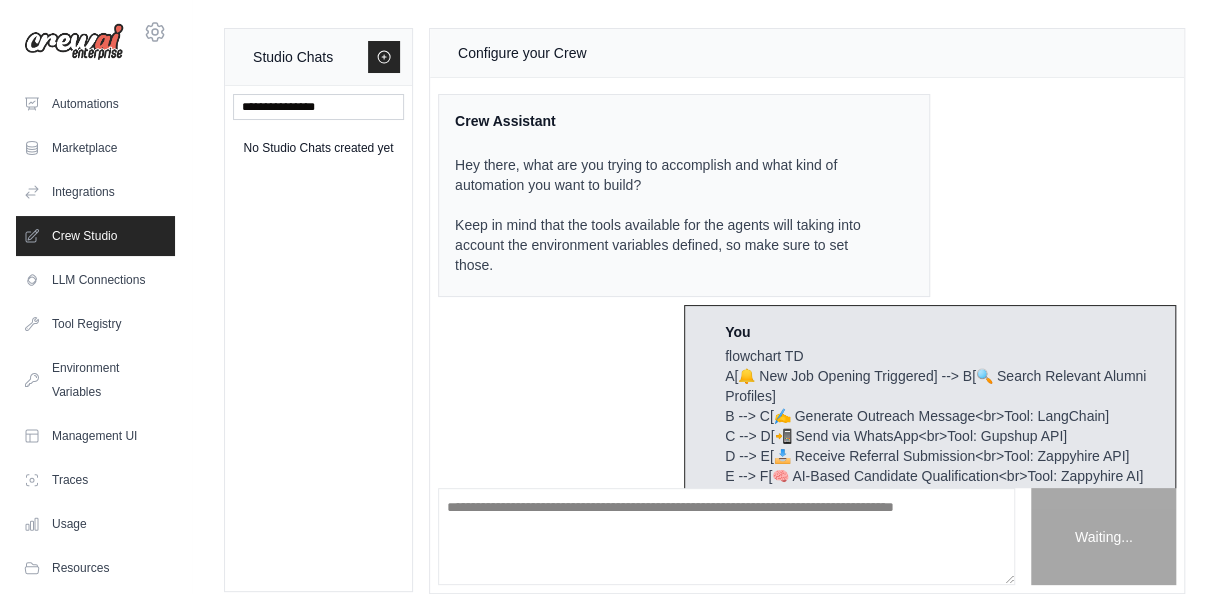 scroll, scrollTop: 0, scrollLeft: 0, axis: both 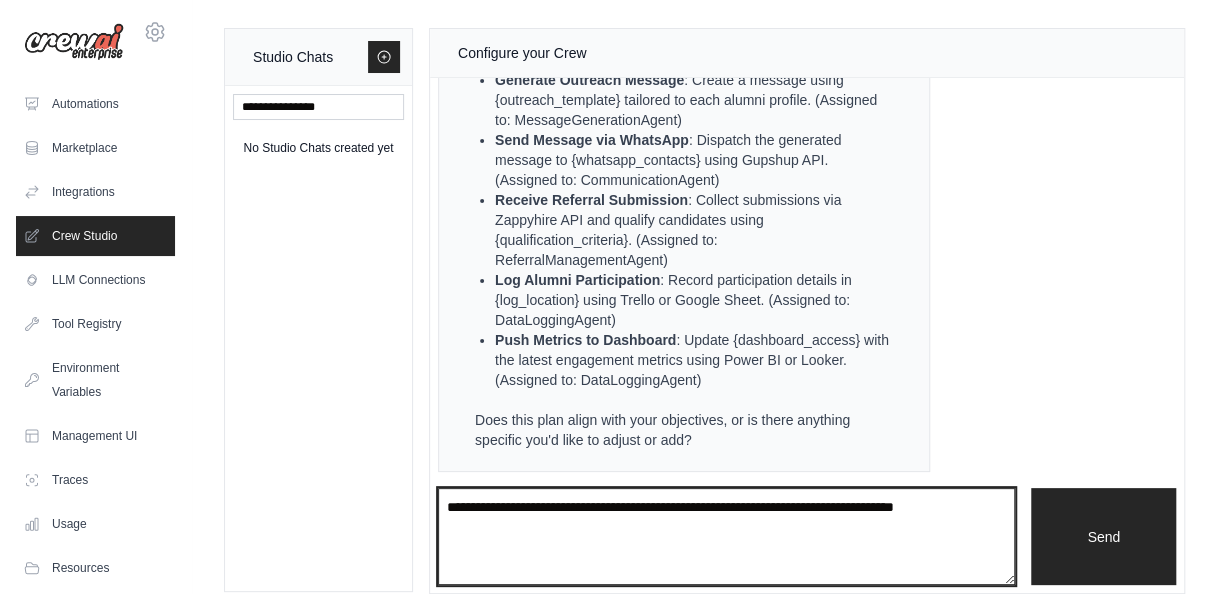 click at bounding box center [726, 536] 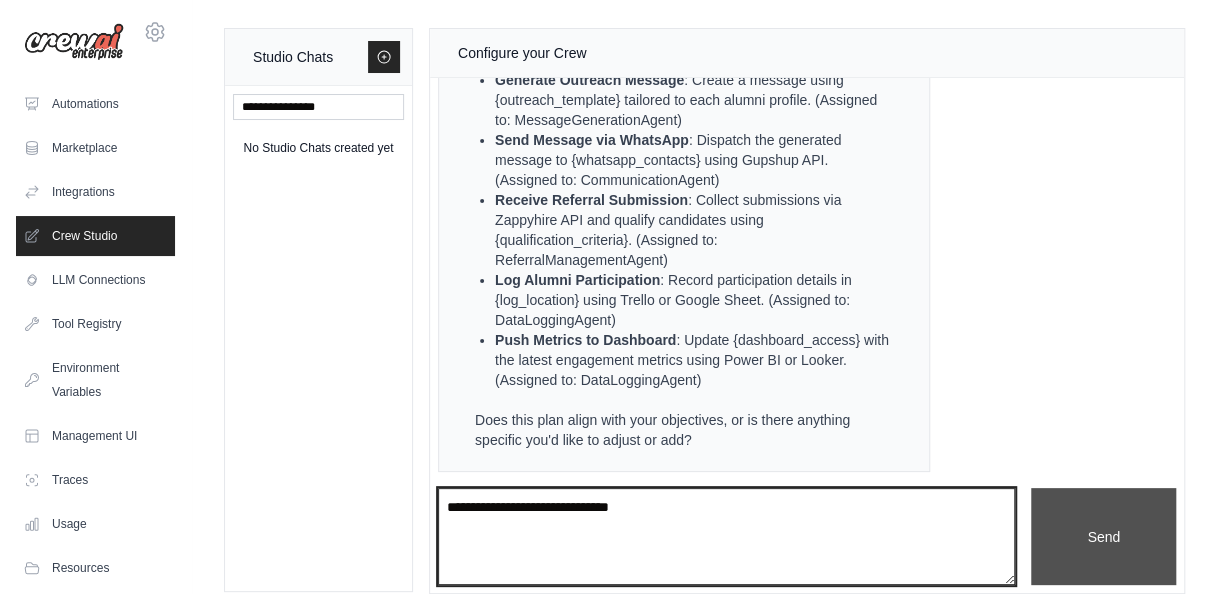 type on "**********" 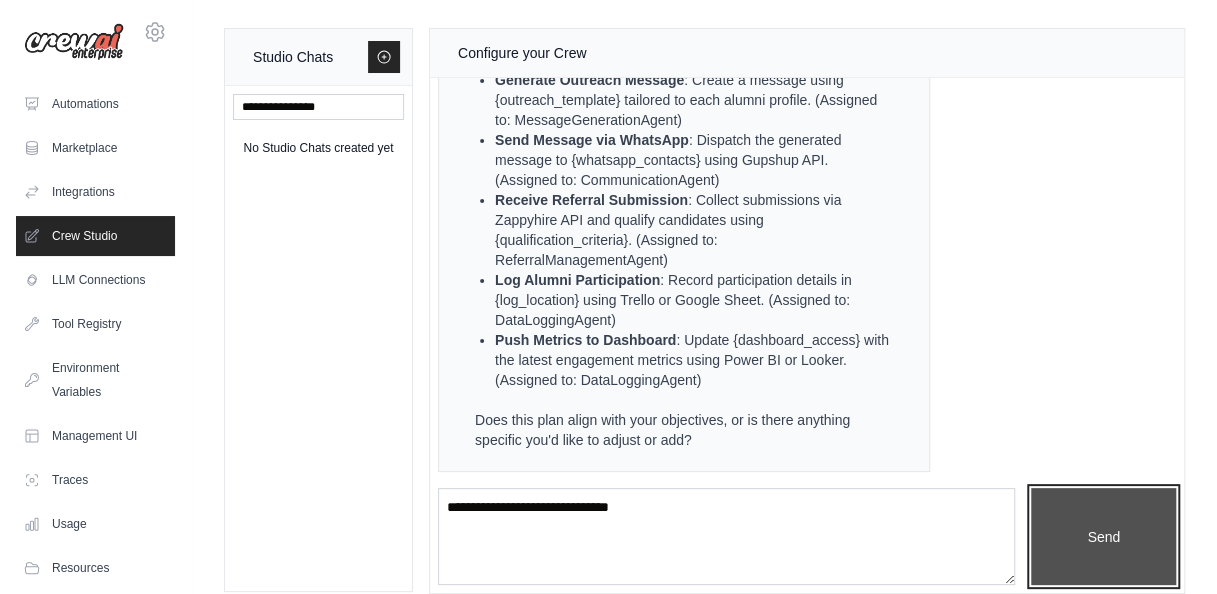 click on "Send" at bounding box center (1103, 536) 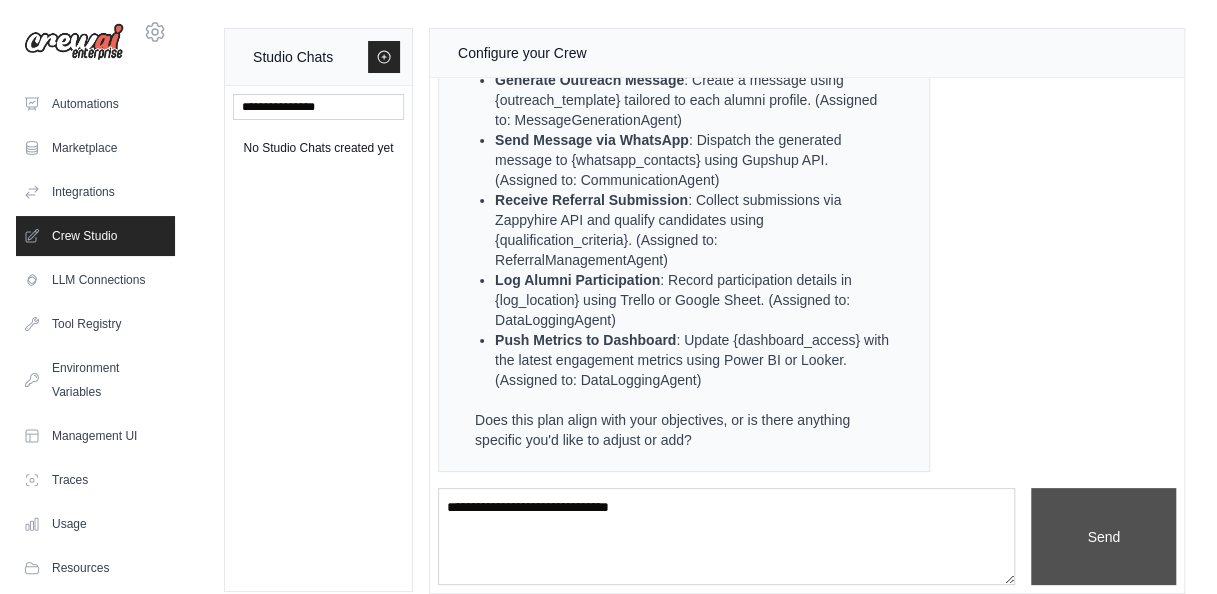 type 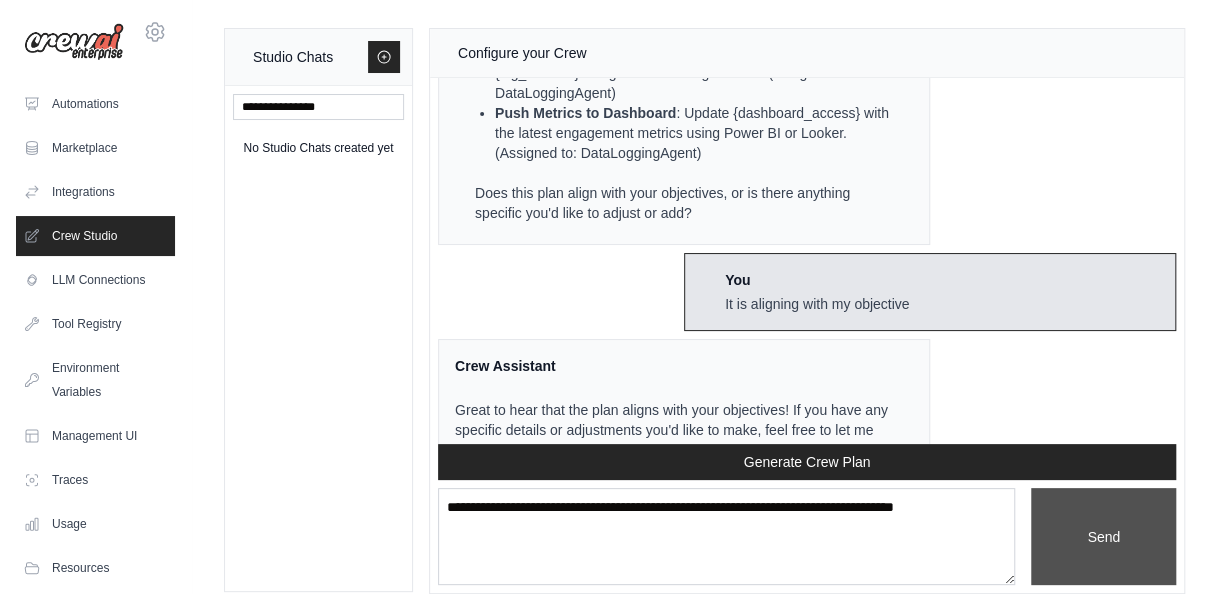 scroll, scrollTop: 2080, scrollLeft: 0, axis: vertical 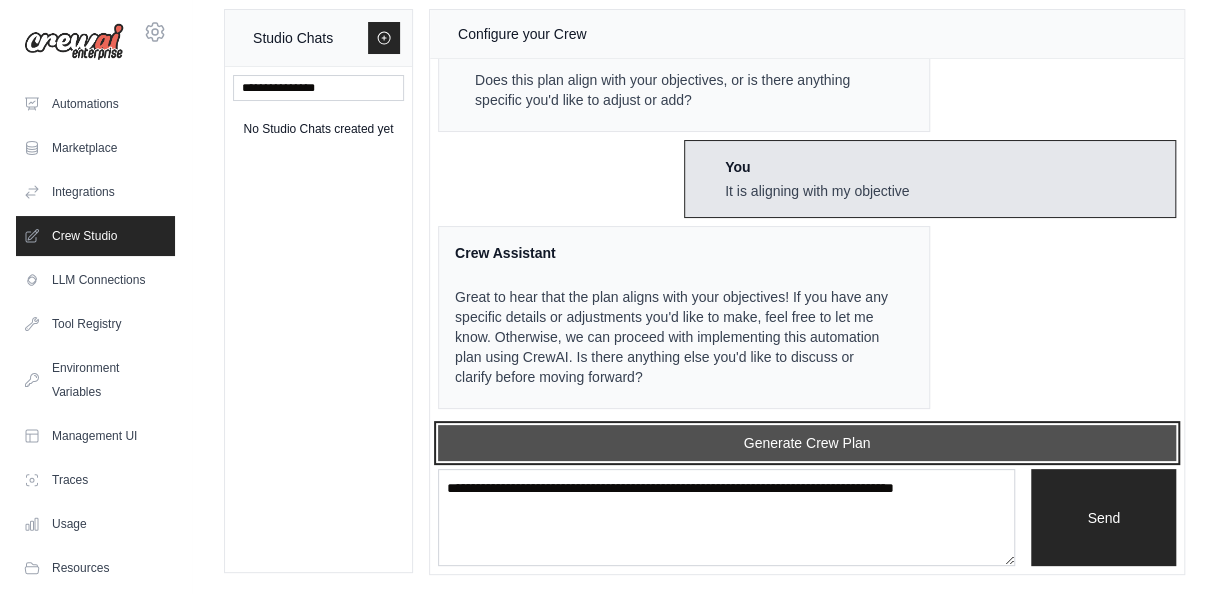 click on "Generate Crew Plan" at bounding box center [807, 443] 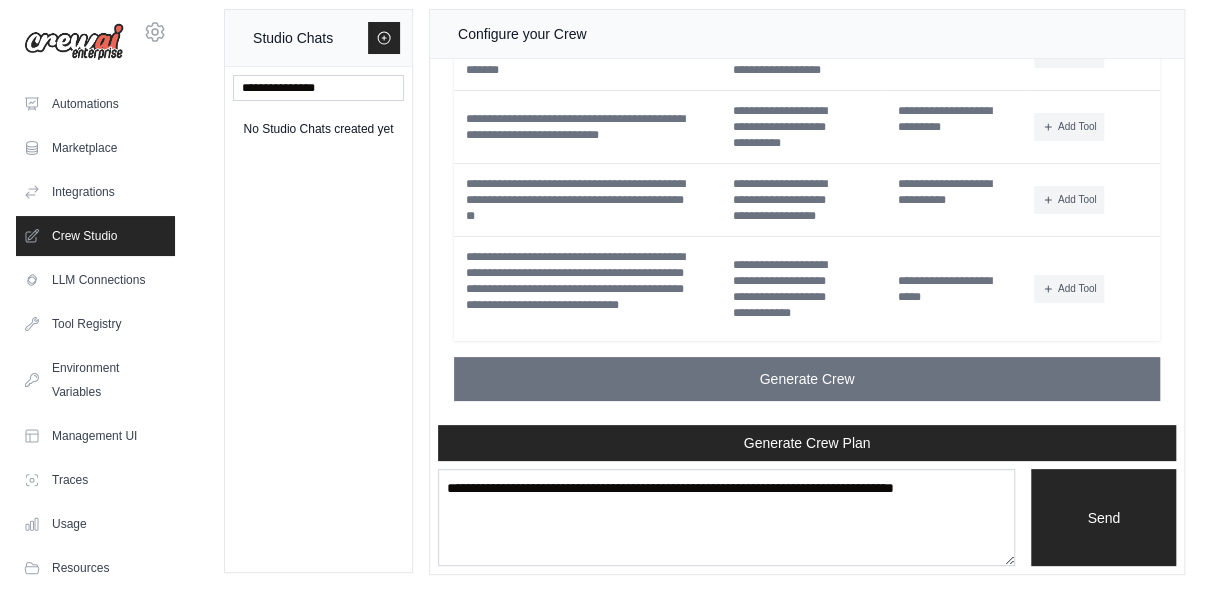 scroll, scrollTop: 3973, scrollLeft: 0, axis: vertical 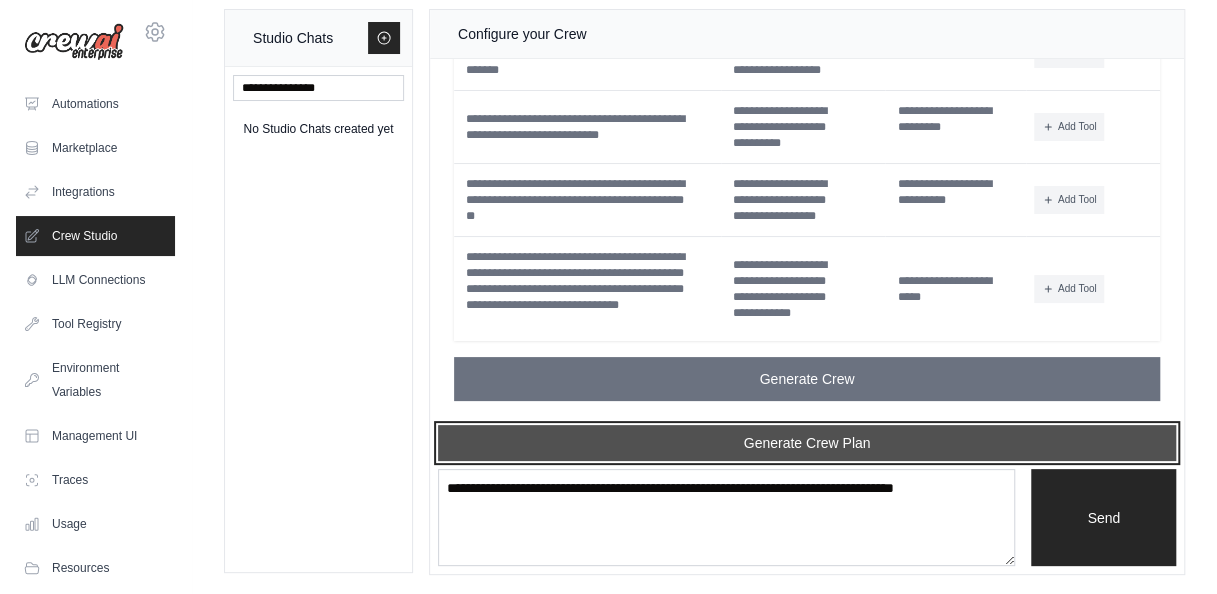 click on "Generate Crew Plan" at bounding box center (807, 443) 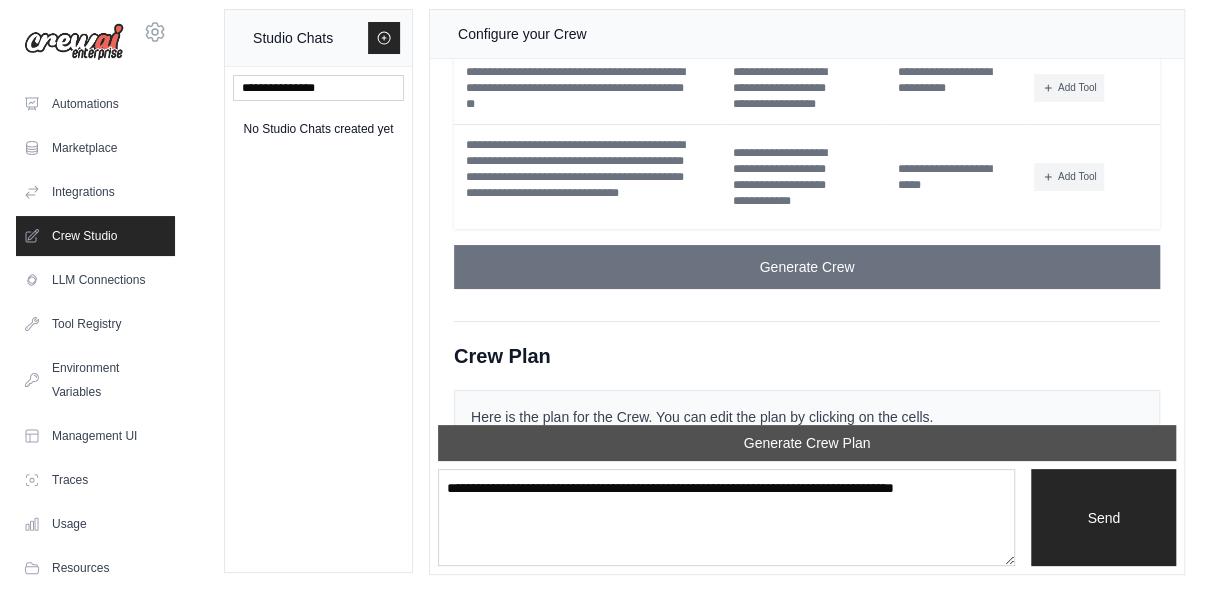 scroll, scrollTop: 5283, scrollLeft: 0, axis: vertical 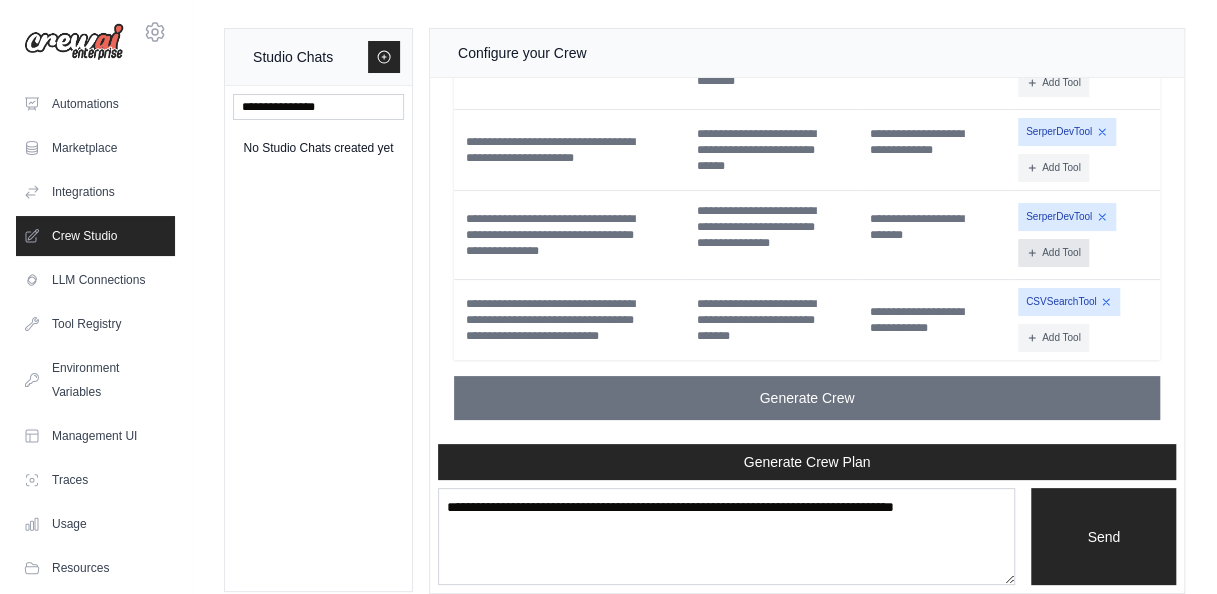 click on "Add Tool" at bounding box center [1053, 253] 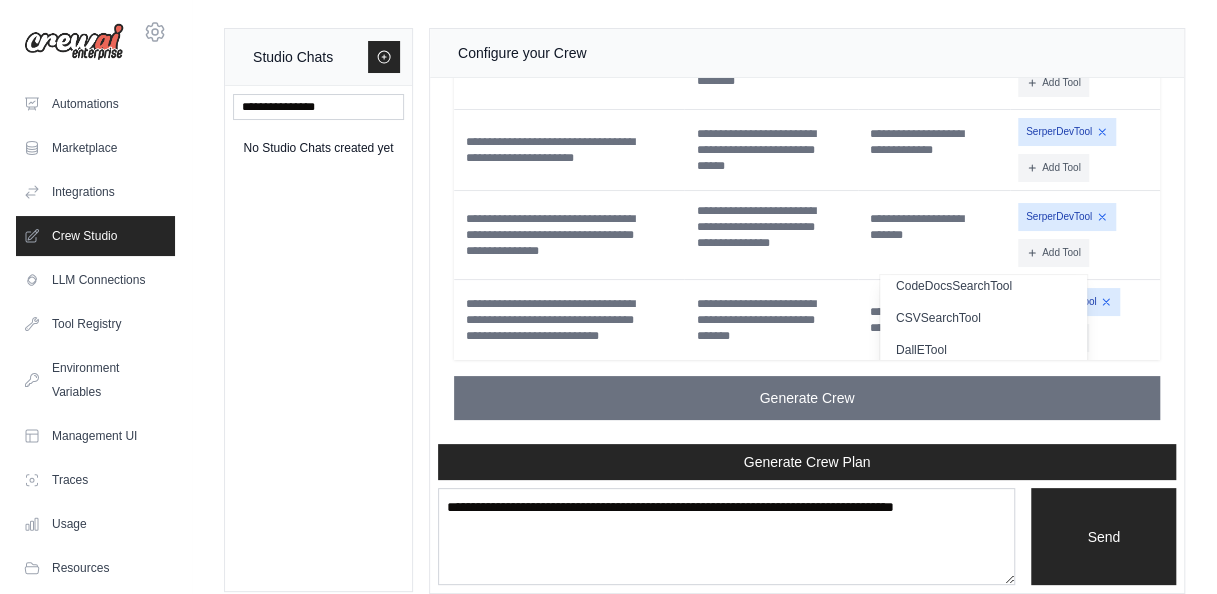 scroll, scrollTop: 0, scrollLeft: 0, axis: both 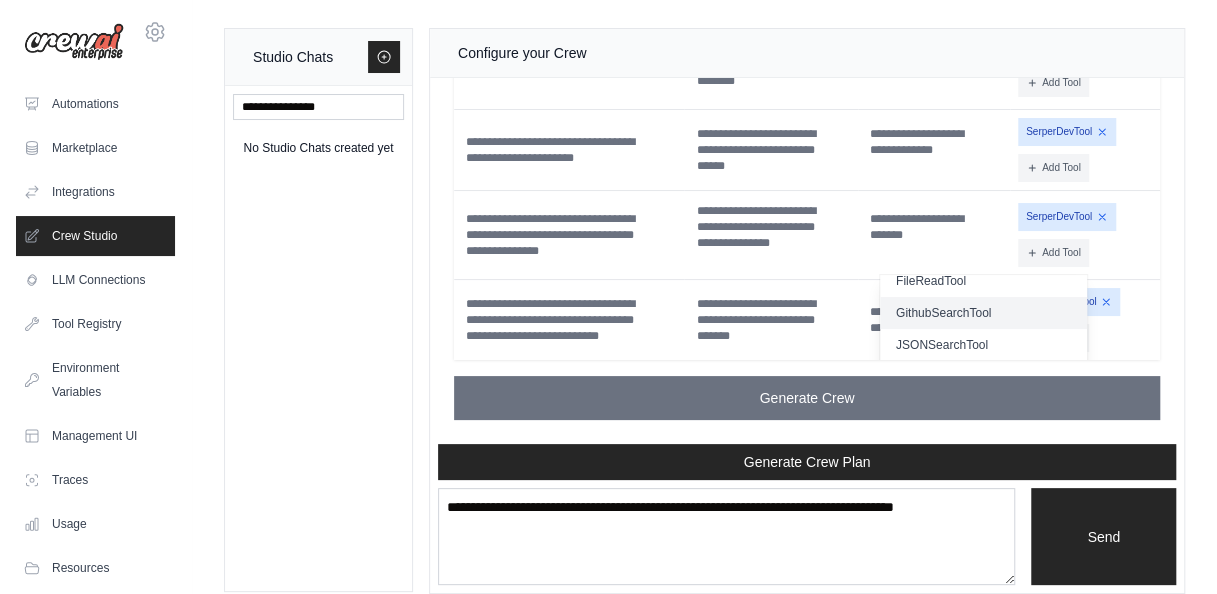 click on "GithubSearchTool" at bounding box center (983, 313) 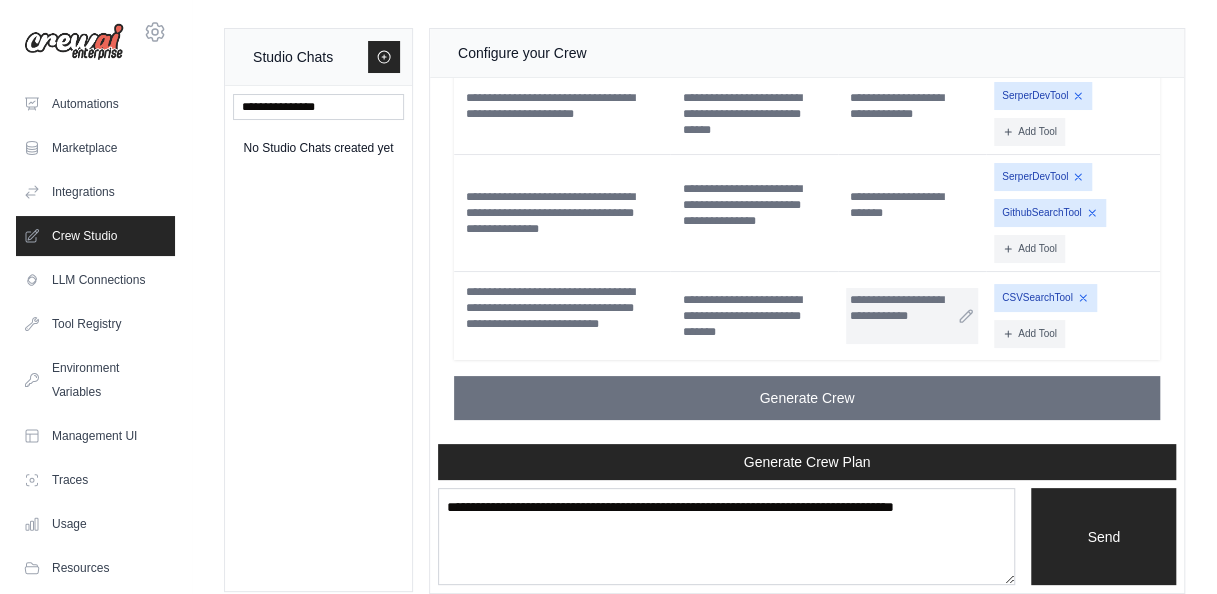 scroll, scrollTop: 5318, scrollLeft: 0, axis: vertical 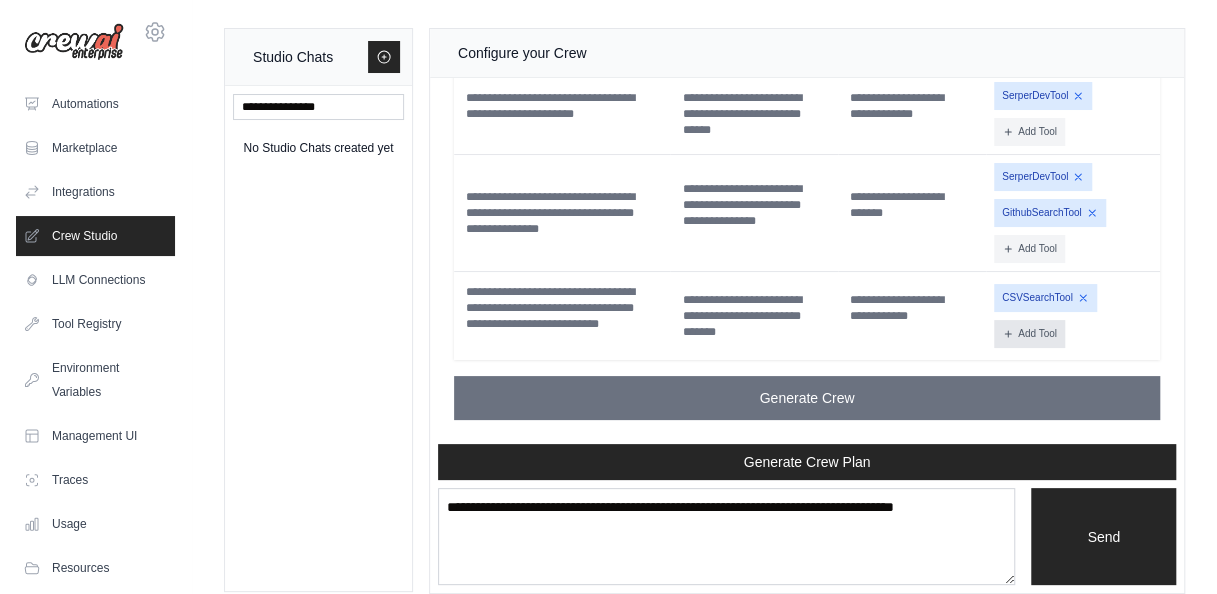 click on "Add Tool" at bounding box center [1029, 334] 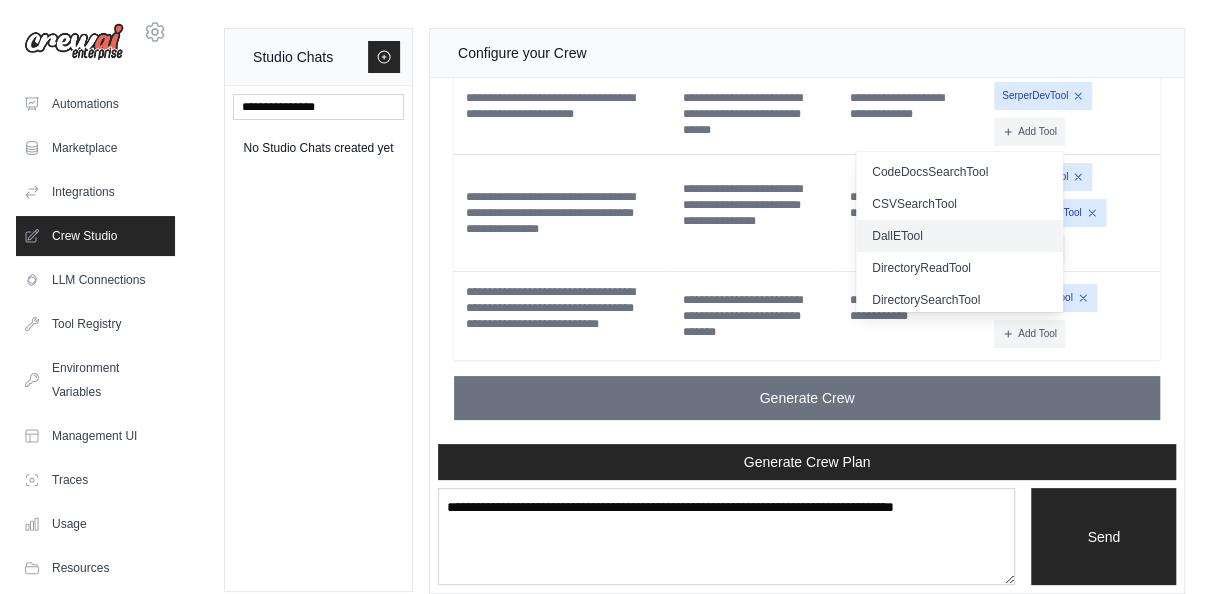scroll, scrollTop: 5310, scrollLeft: 0, axis: vertical 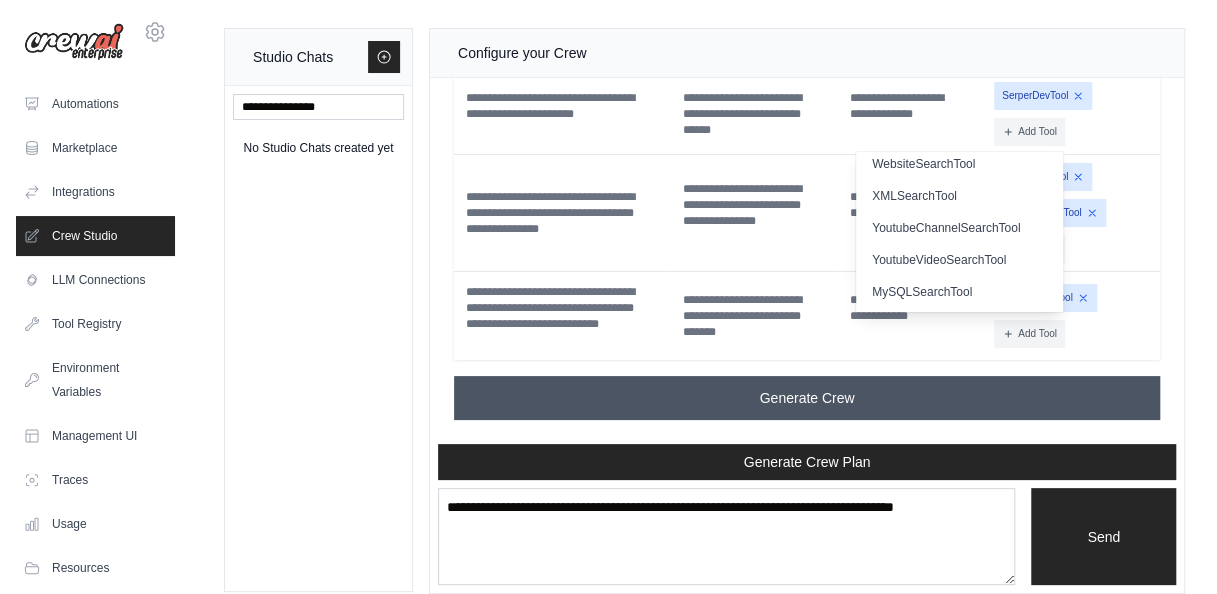 click on "Generate Crew" at bounding box center [807, 398] 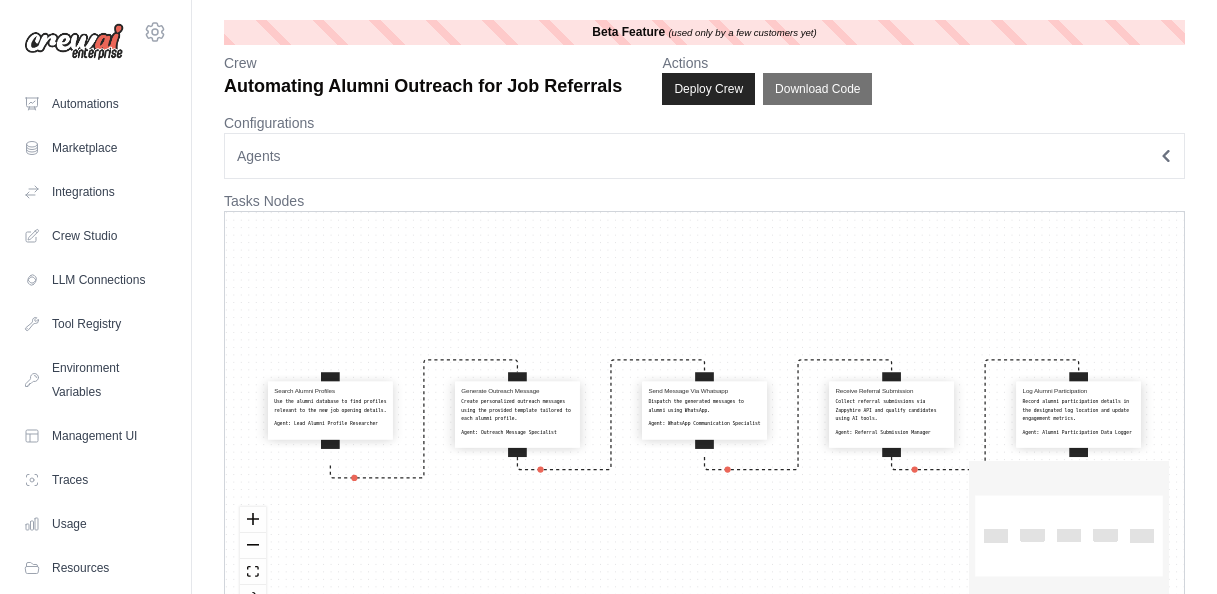 scroll, scrollTop: 0, scrollLeft: 0, axis: both 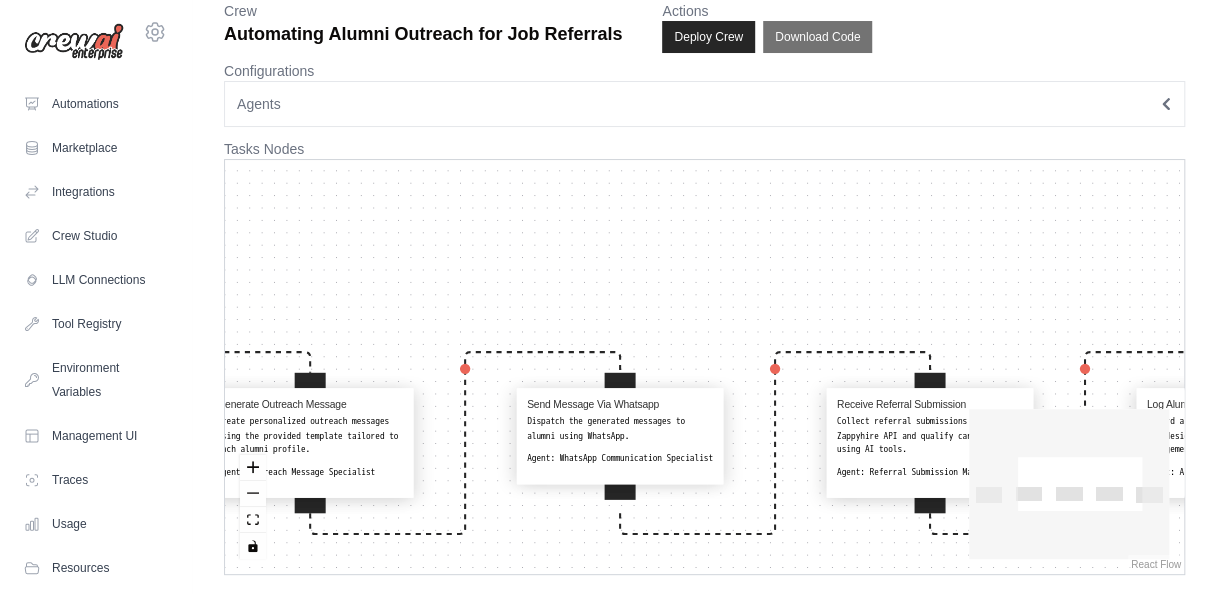 drag, startPoint x: 1208, startPoint y: 303, endPoint x: 717, endPoint y: 582, distance: 564.7318 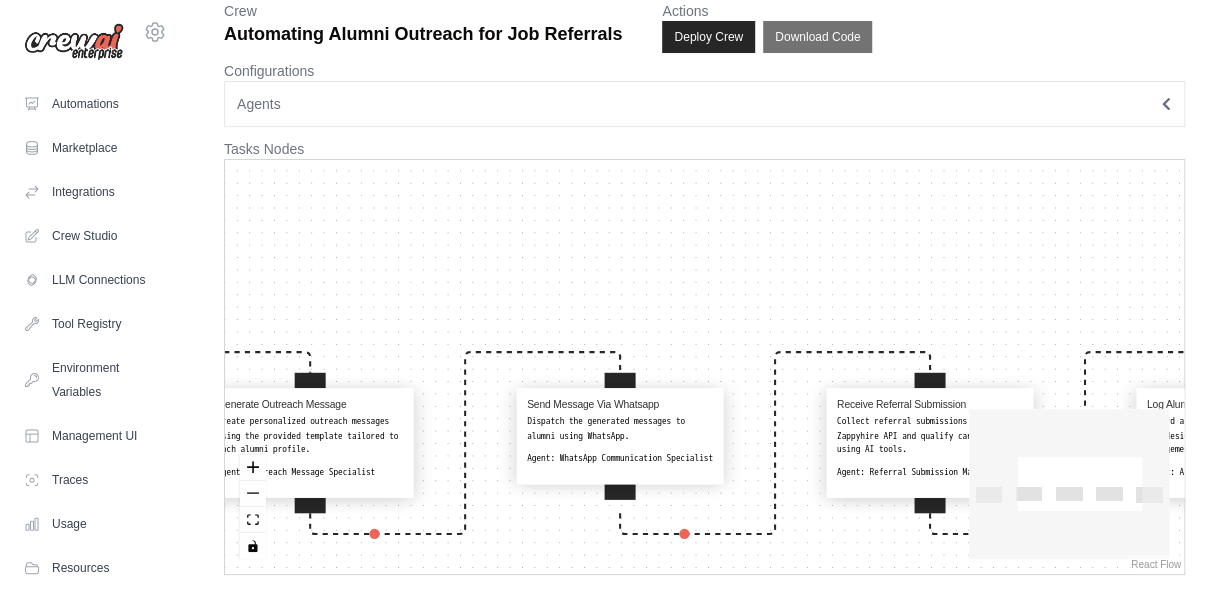 click on "**********" at bounding box center (704, 271) 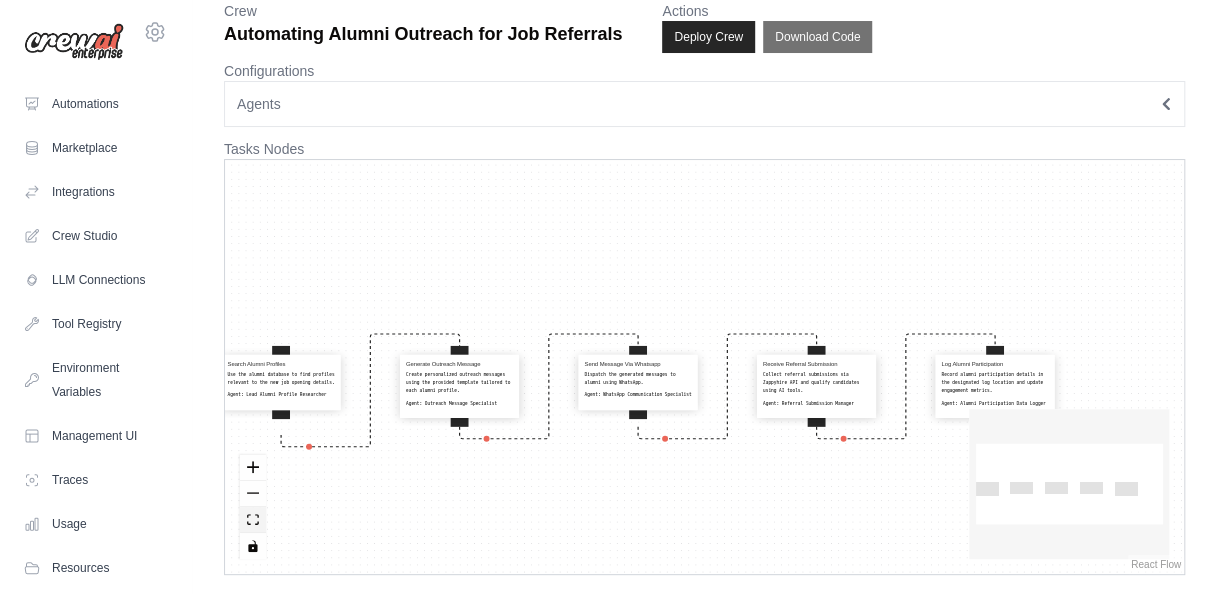 click 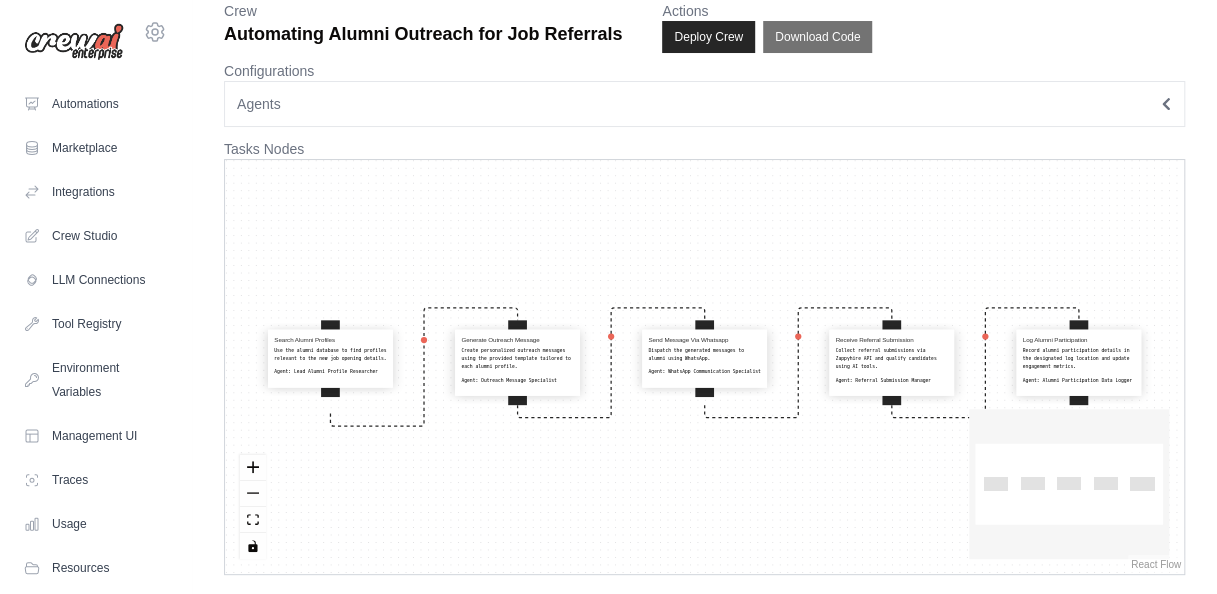 click on "Create personalized outreach messages using the provided template tailored to each alumni profile." at bounding box center [517, 358] 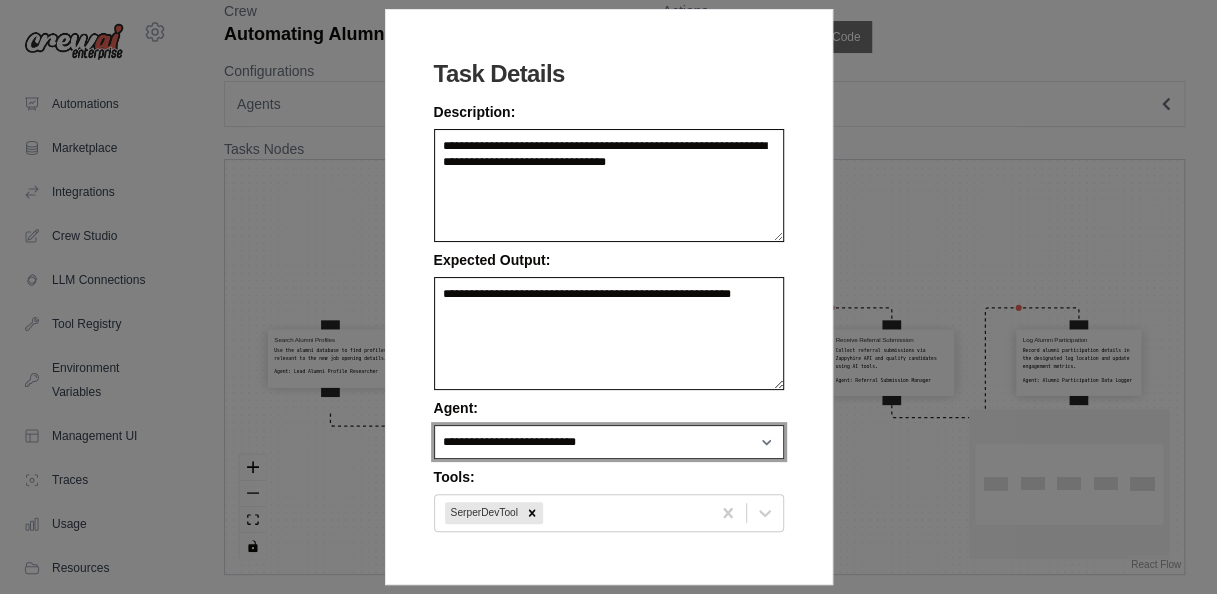 click on "**********" at bounding box center [609, 442] 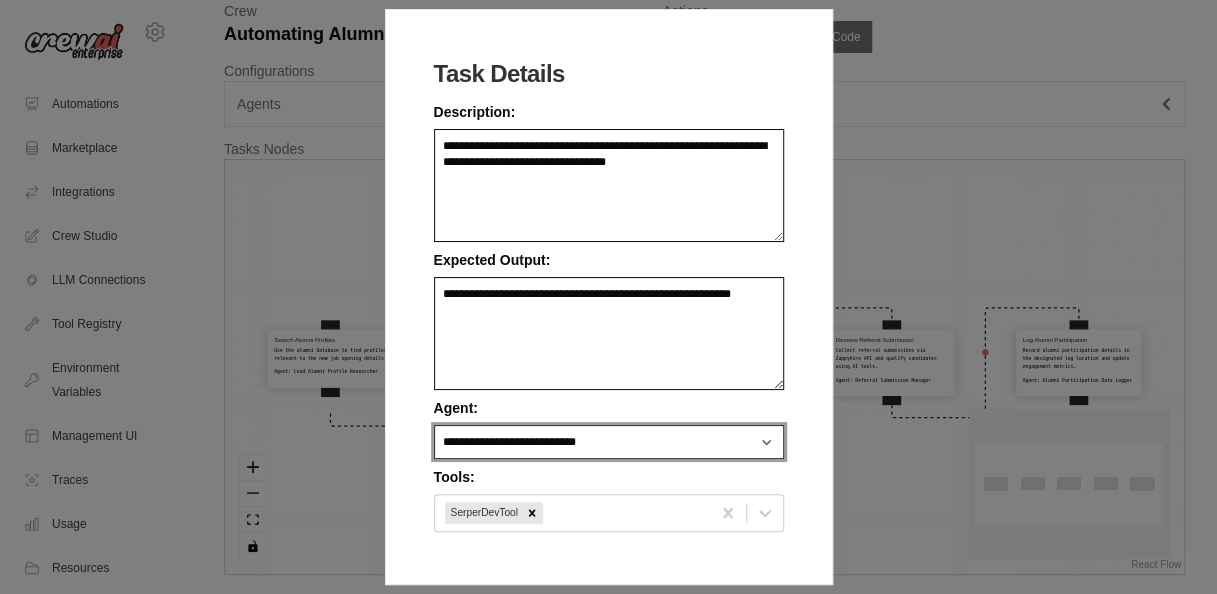 select on "**********" 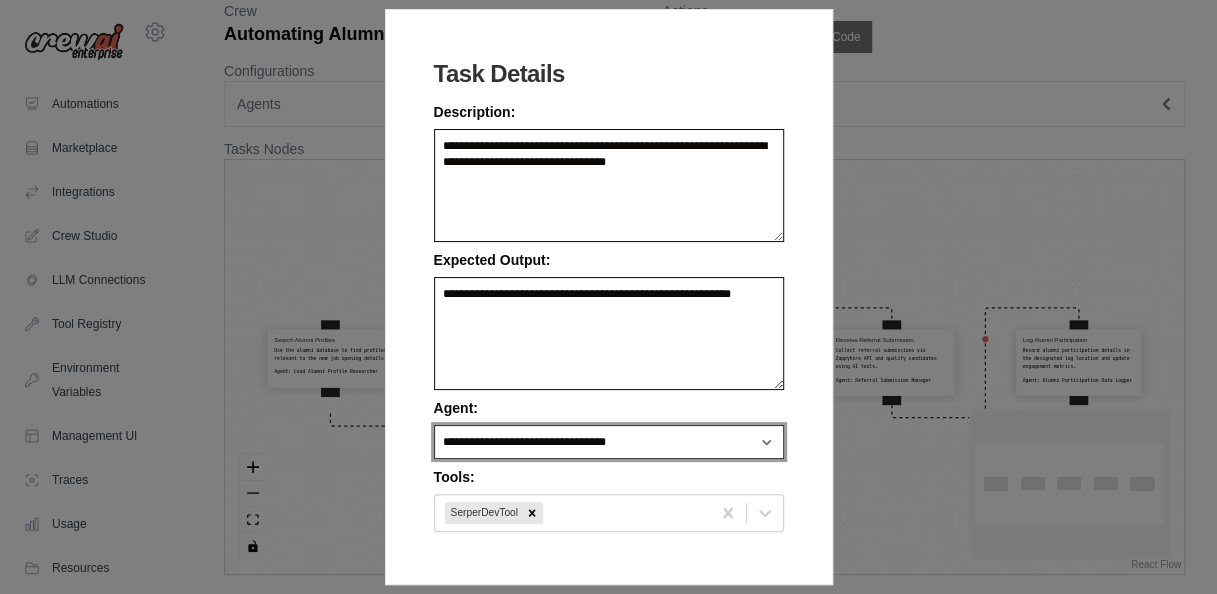 click on "**********" at bounding box center [609, 442] 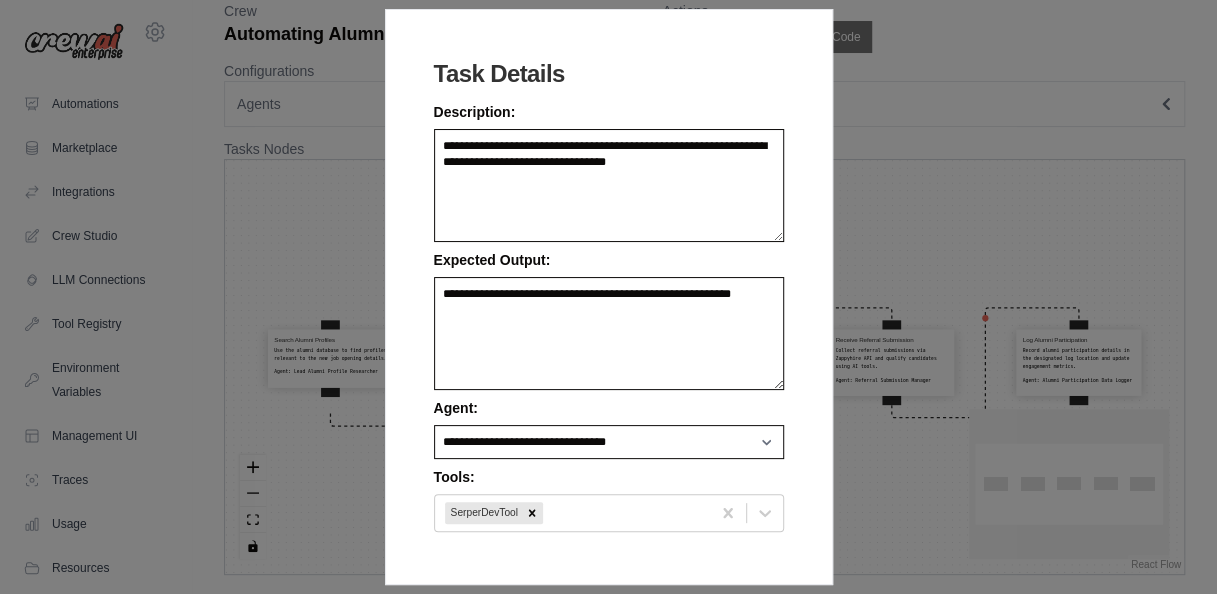click on "**********" at bounding box center (608, 297) 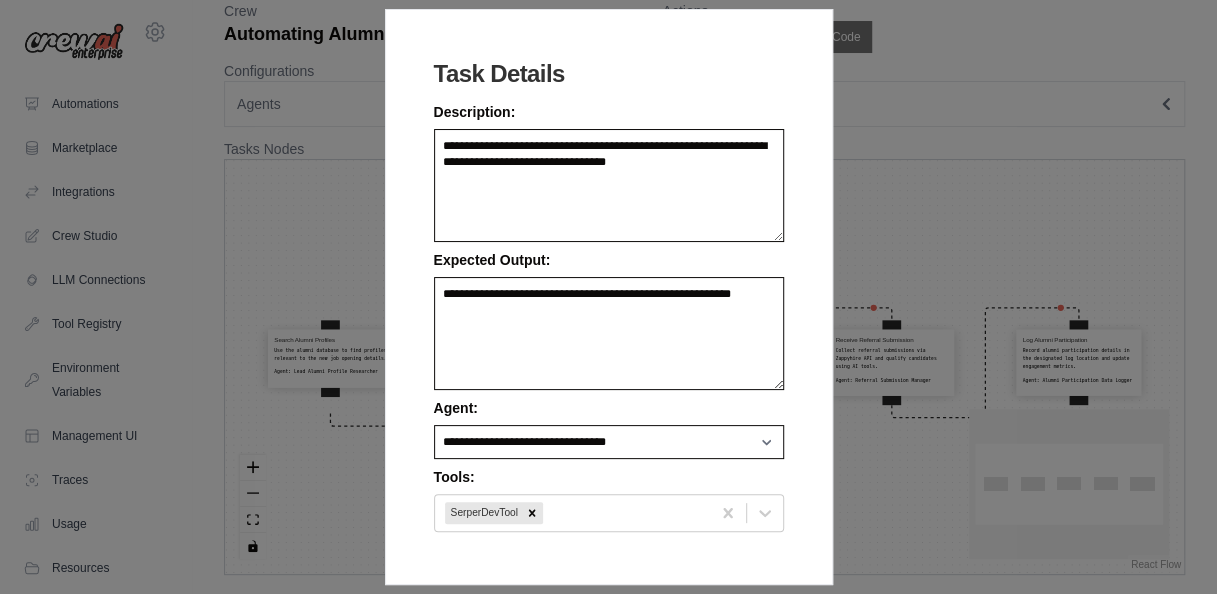 click on "**********" at bounding box center (608, 297) 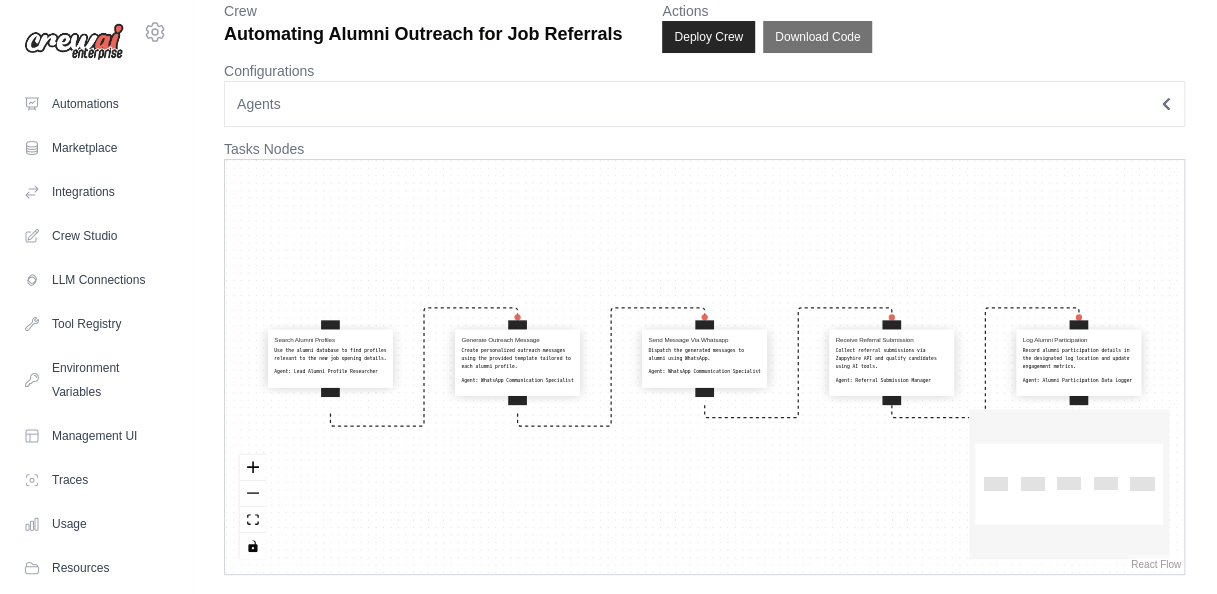 click on "Tasks Nodes" at bounding box center (704, 149) 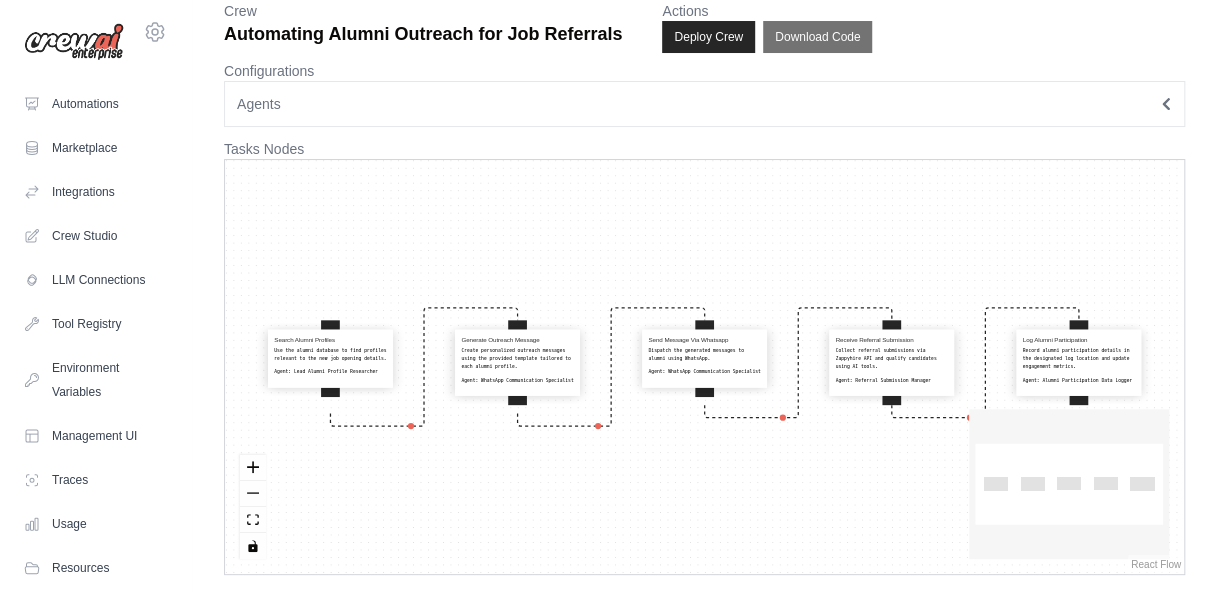 click on "Record alumni participation details in the designated log location and update engagement metrics." at bounding box center (1079, 358) 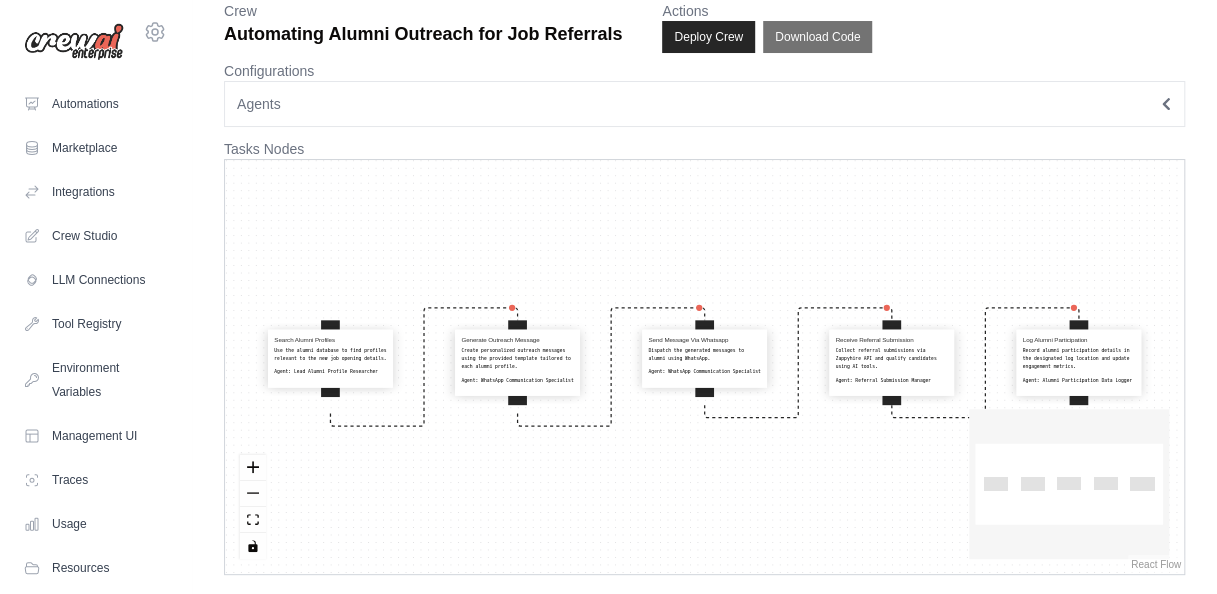 select on "**********" 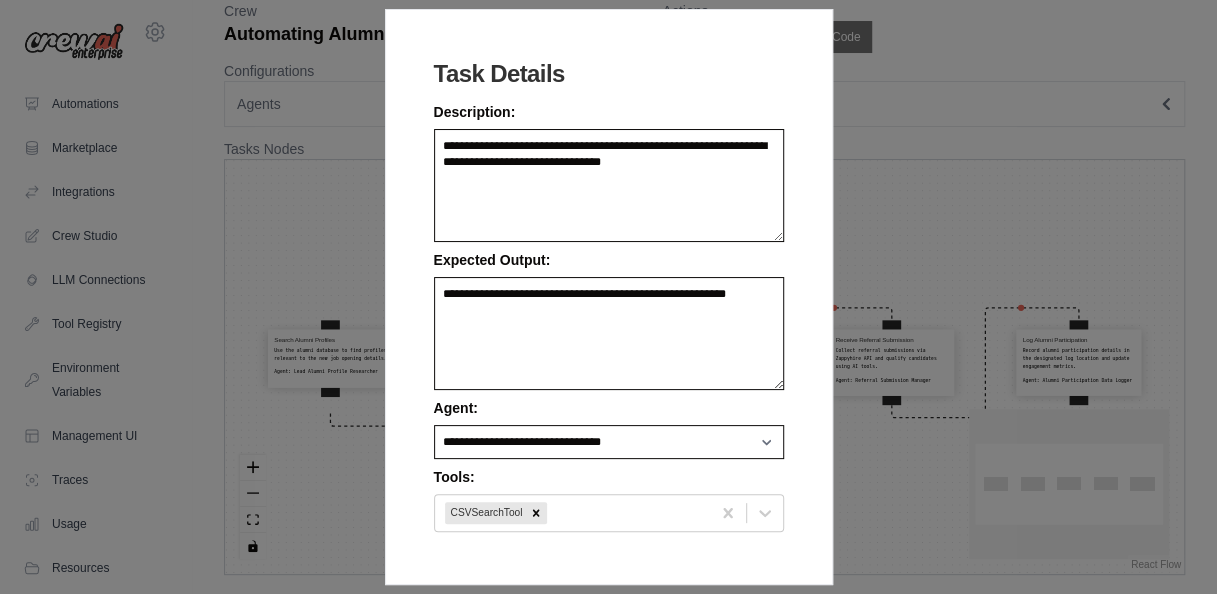 click on "**********" at bounding box center [608, 297] 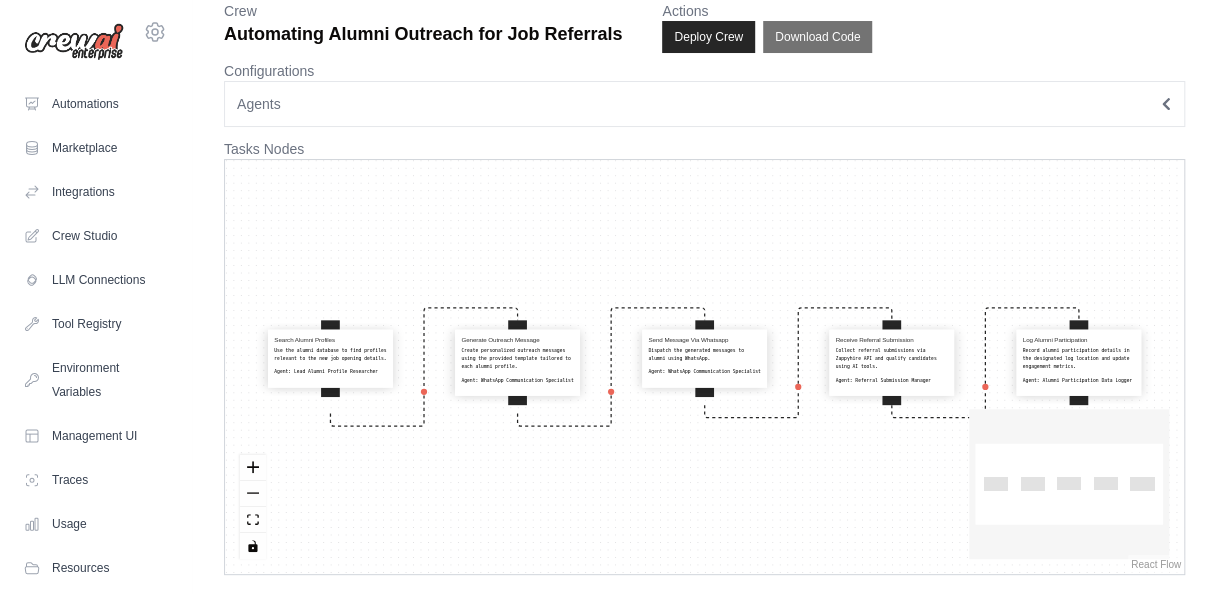 click on "Use the alumni database to find profiles relevant to the new job opening details." at bounding box center [330, 354] 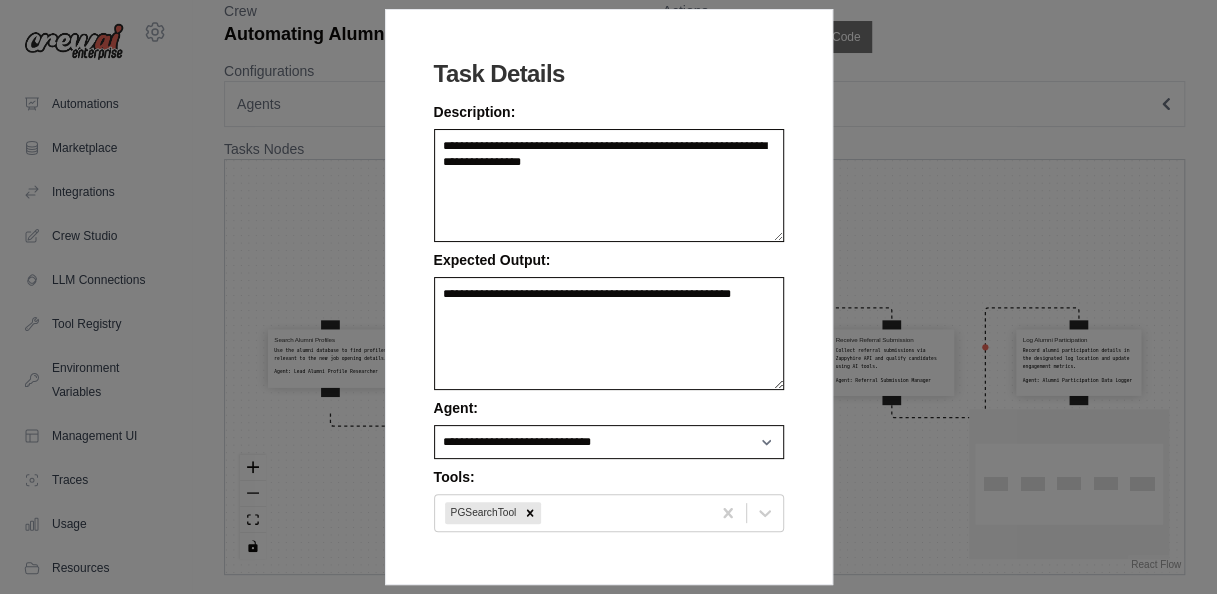 click on "**********" at bounding box center (608, 297) 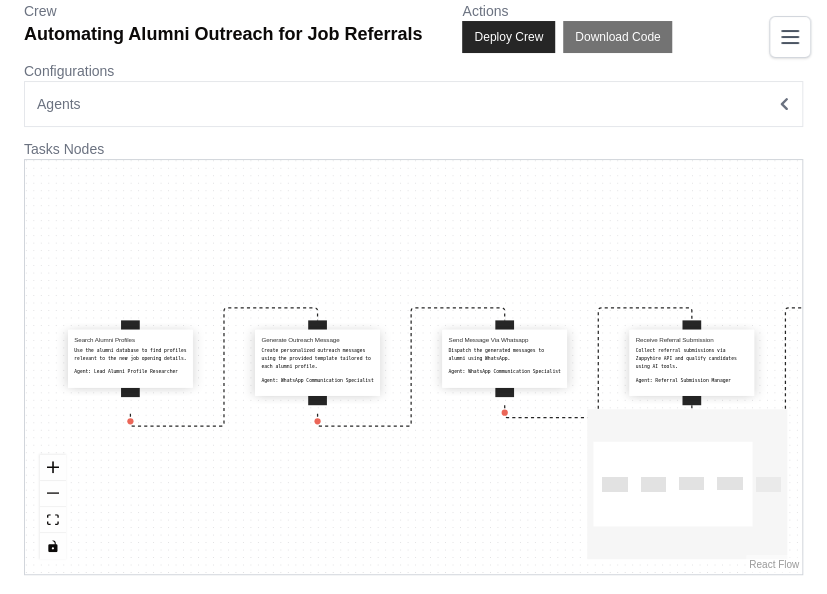 click on "Use the alumni database to find profiles relevant to the new job opening details." at bounding box center (130, 354) 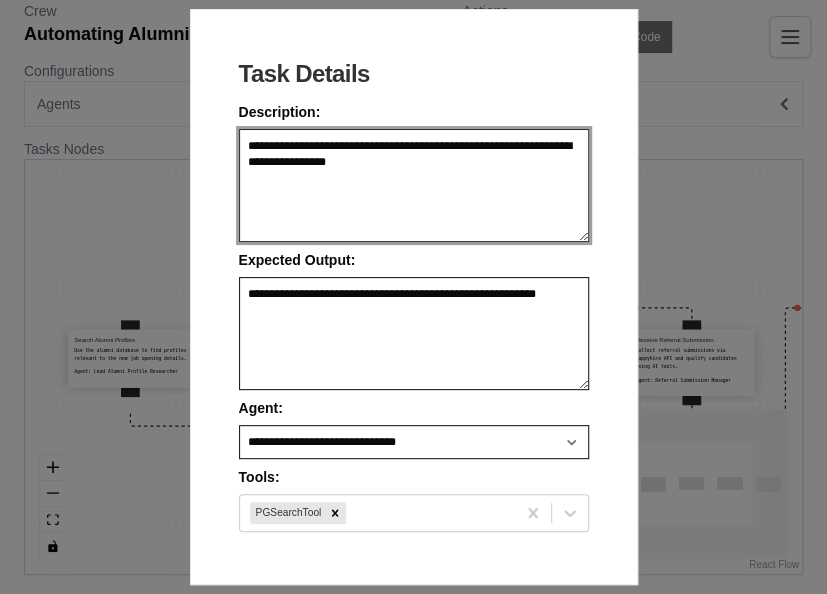 drag, startPoint x: 246, startPoint y: 140, endPoint x: 354, endPoint y: 165, distance: 110.85576 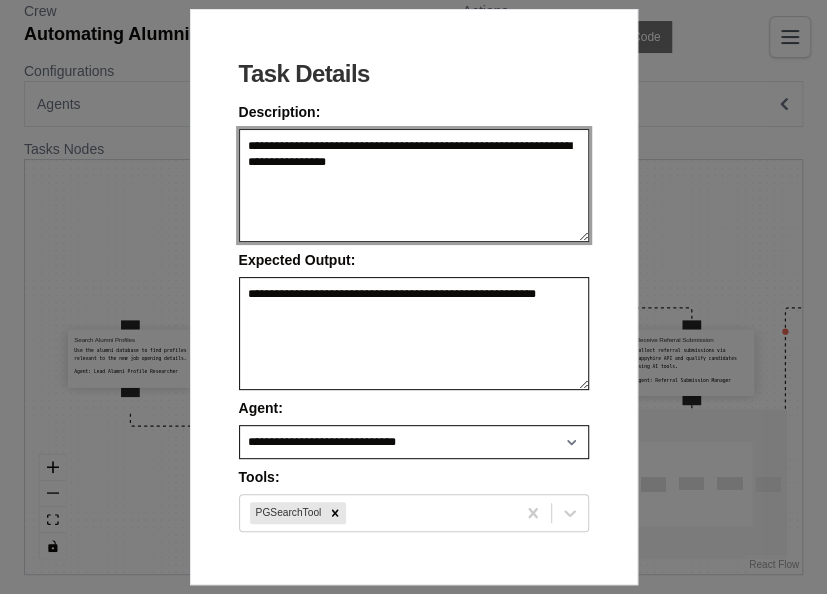 click on "**********" at bounding box center [414, 185] 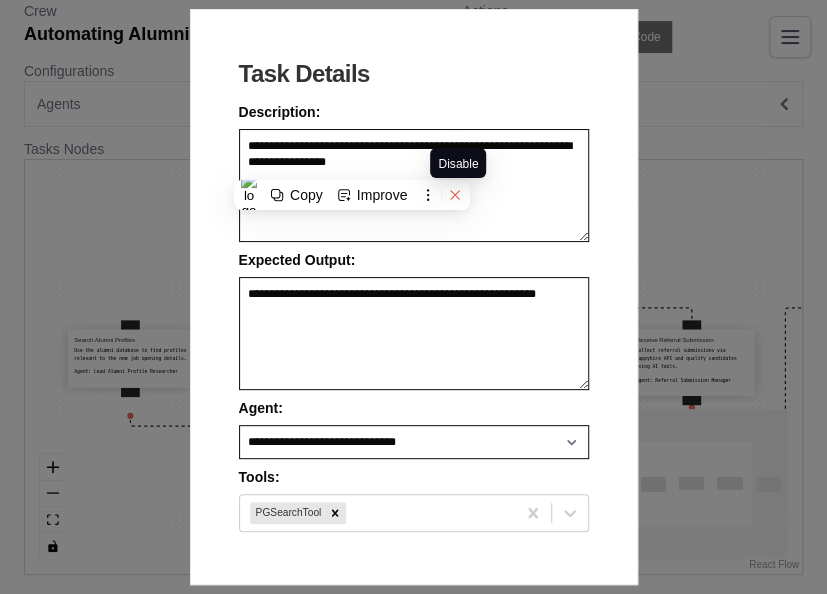 click 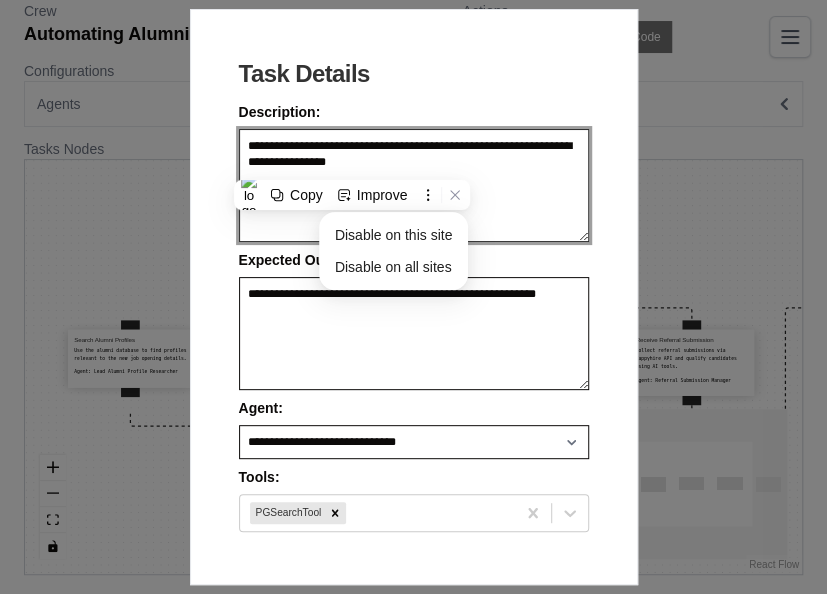 click on "**********" at bounding box center (414, 185) 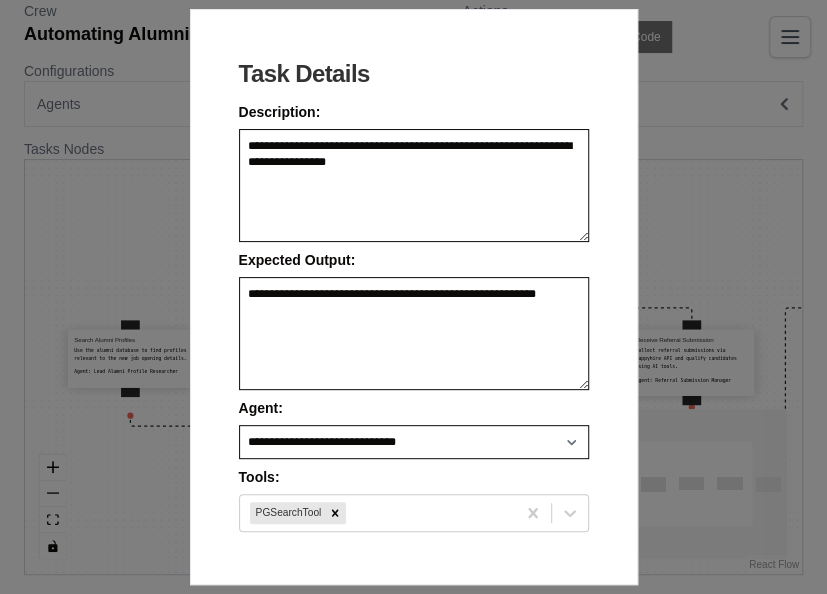 click on "**********" at bounding box center (413, 297) 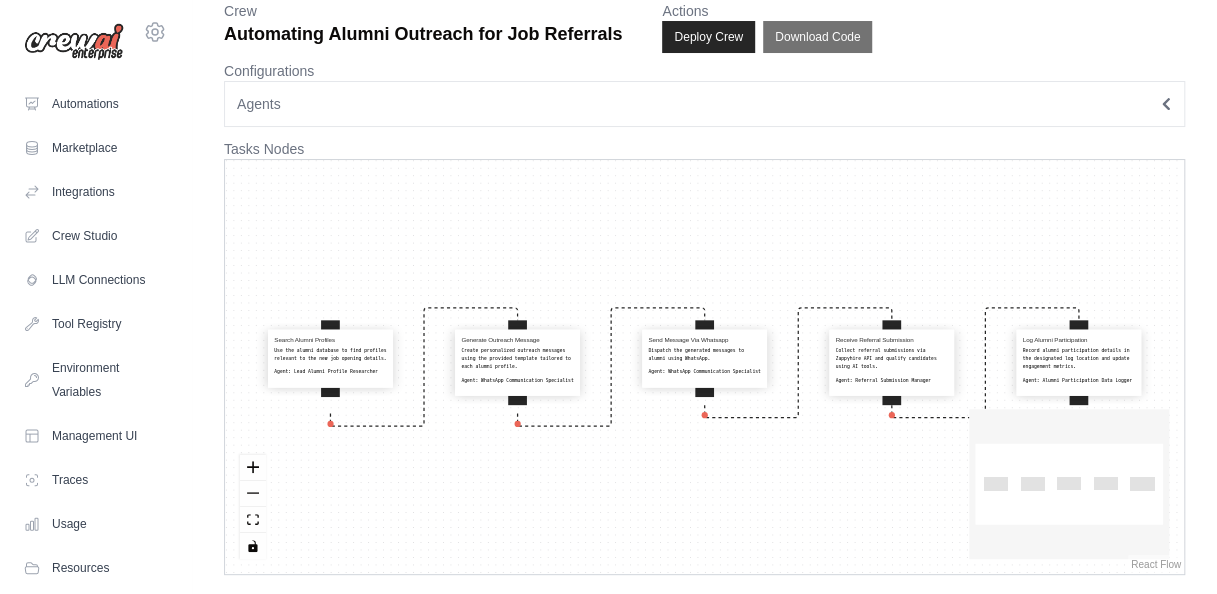 click on "Collect referral submissions via Zappyhire API and qualify candidates using AI tools." at bounding box center [891, 358] 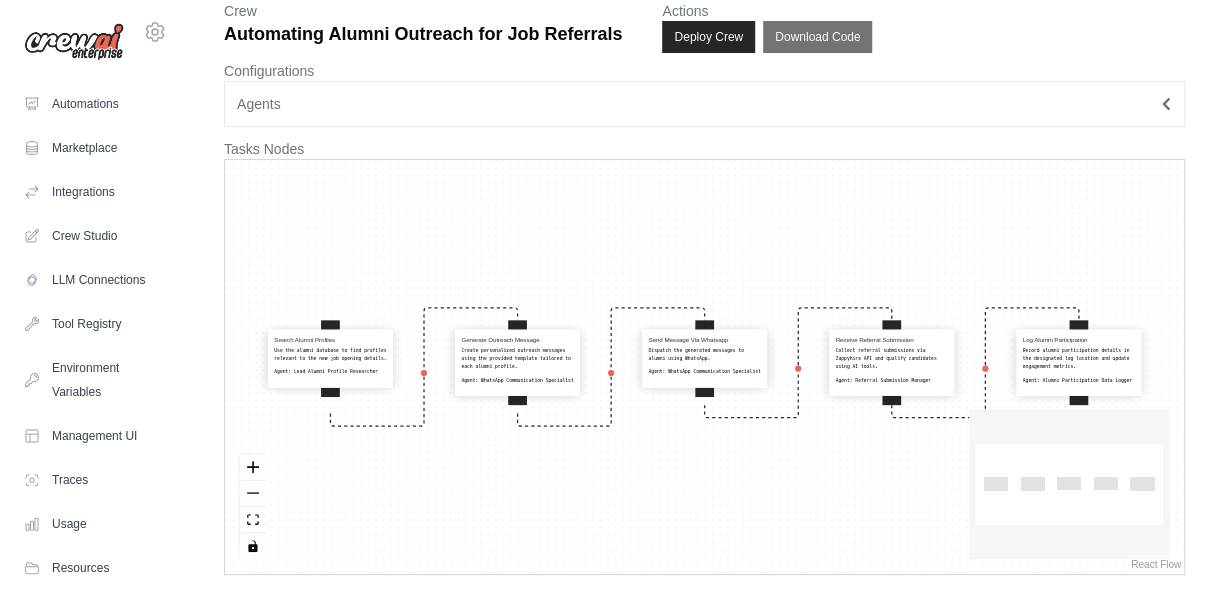 select on "**********" 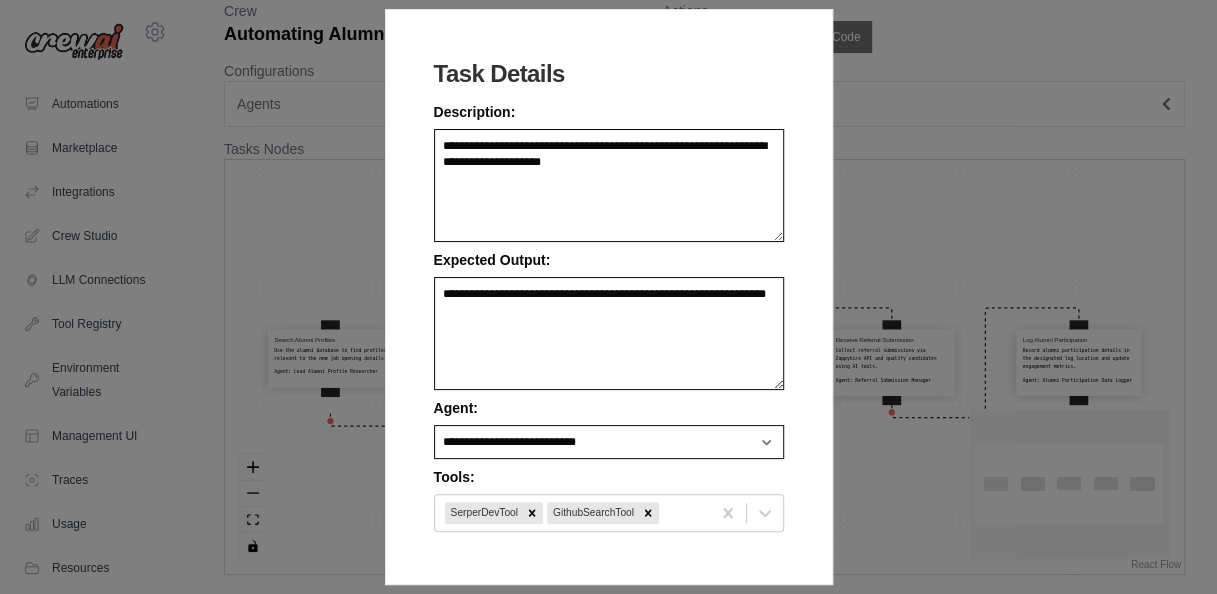 click on "**********" at bounding box center (608, 297) 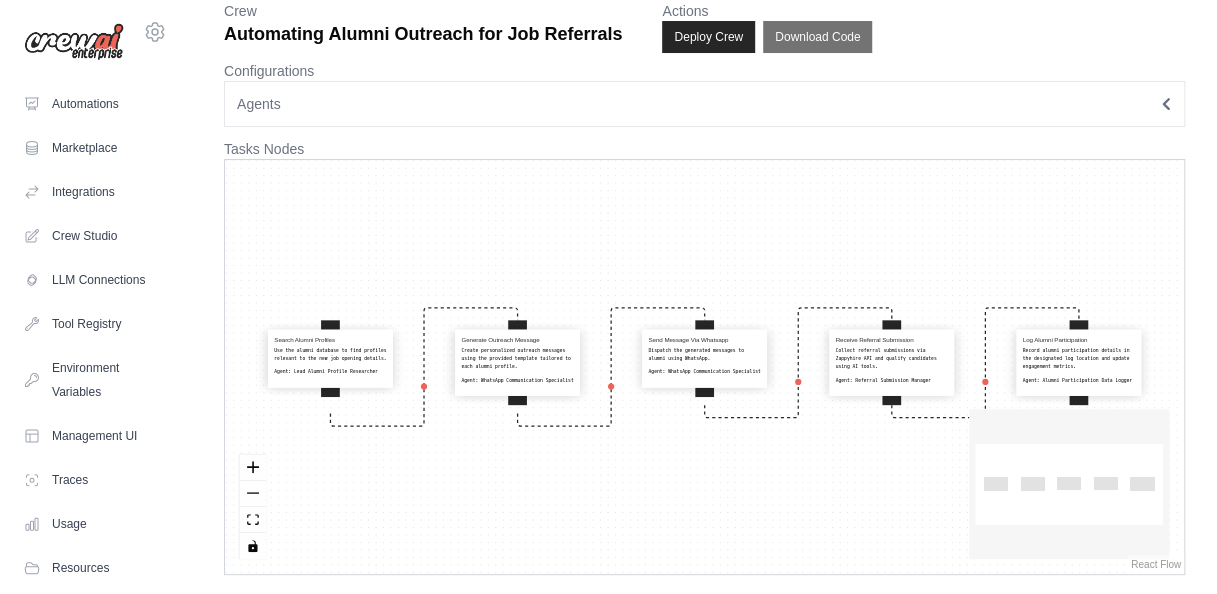 click on "Record alumni participation details in the designated log location and update engagement metrics." at bounding box center [1079, 358] 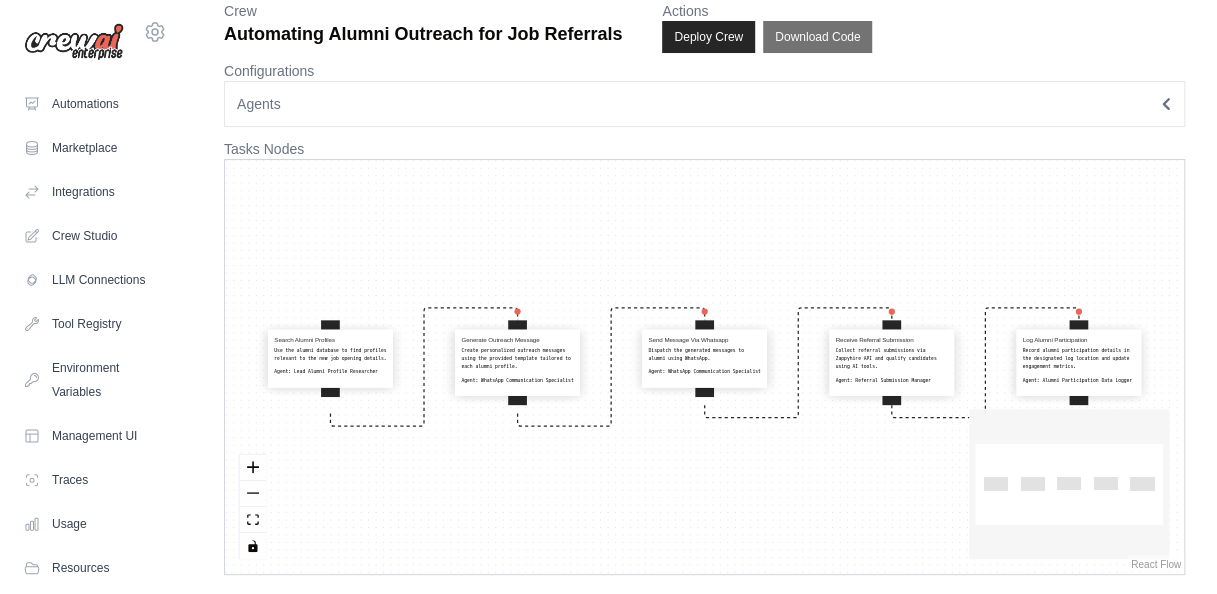 select on "**********" 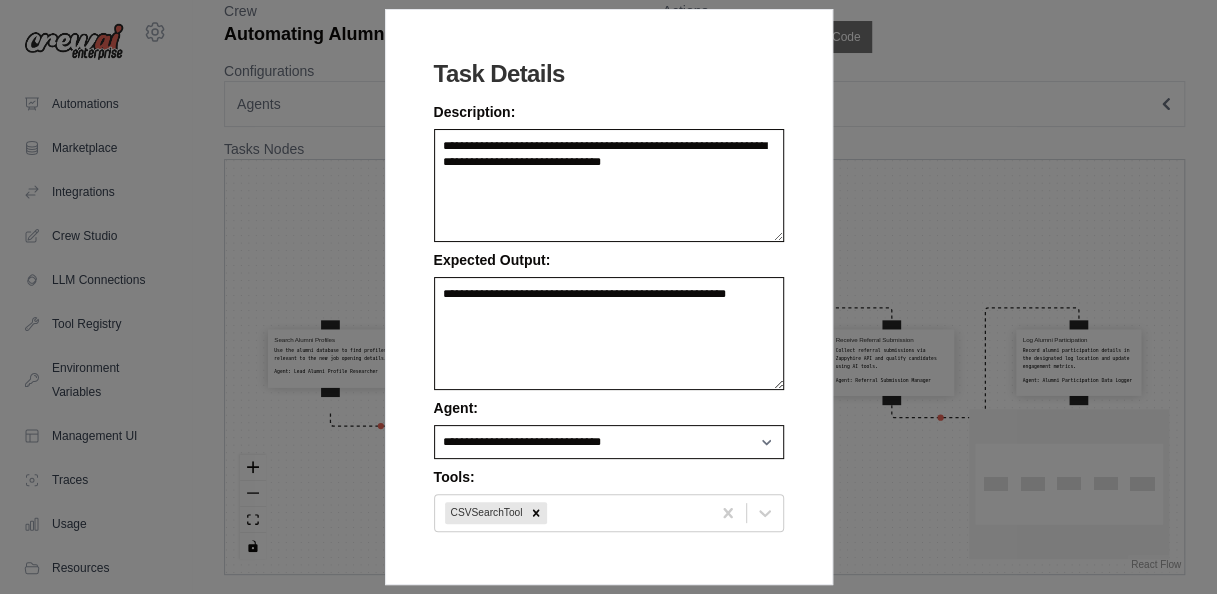 click on "**********" at bounding box center [608, 297] 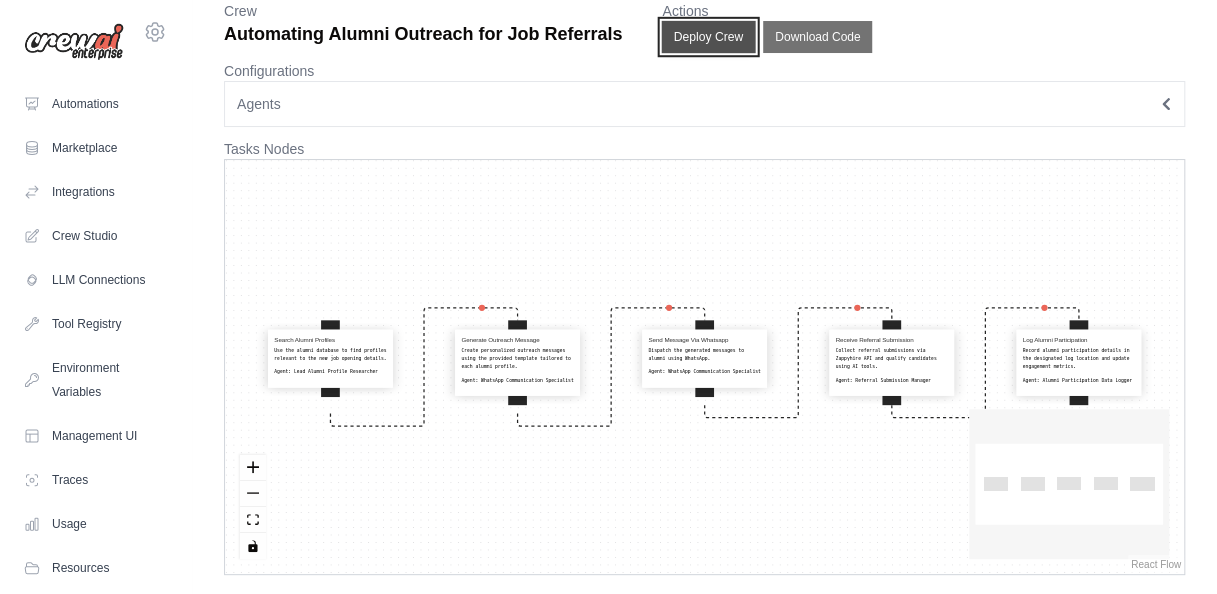 click on "Deploy Crew" at bounding box center (709, 37) 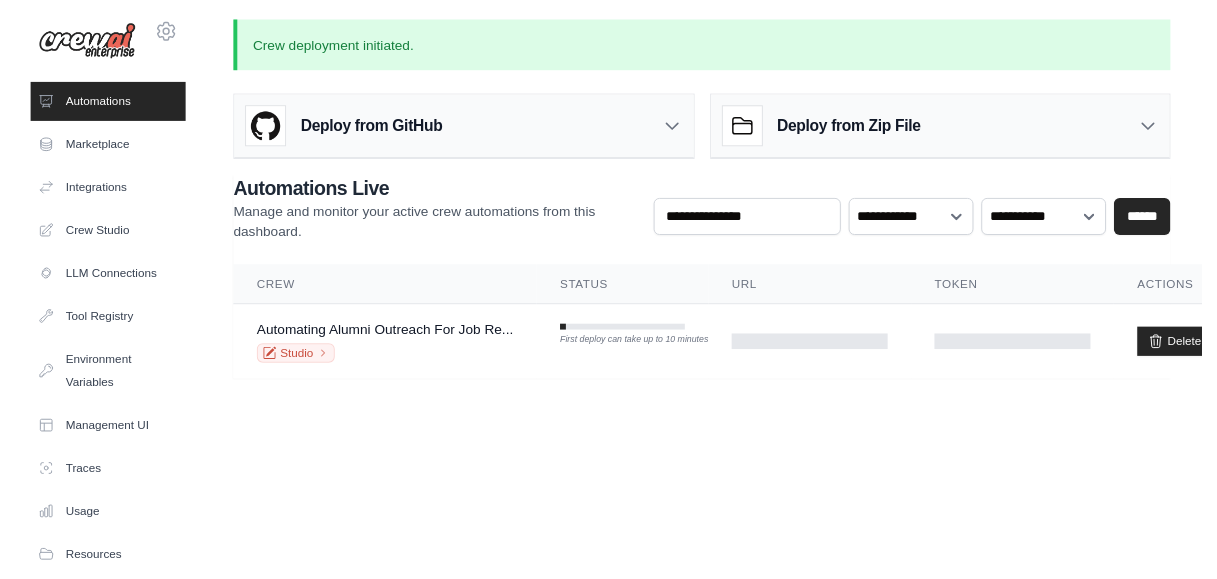 scroll, scrollTop: 0, scrollLeft: 0, axis: both 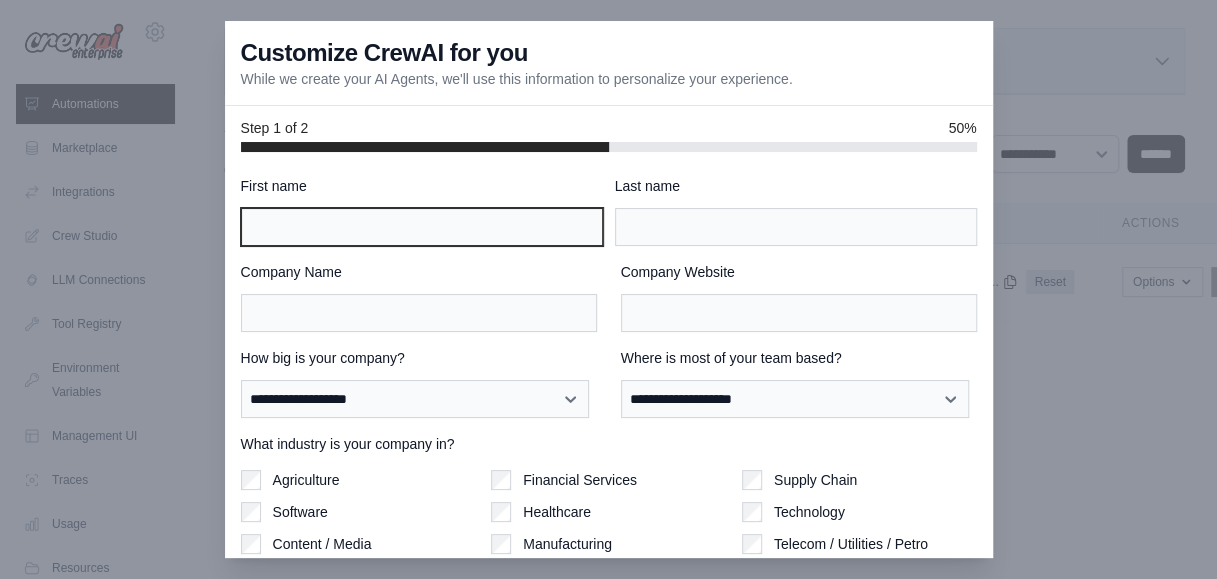 click on "First name" at bounding box center [422, 227] 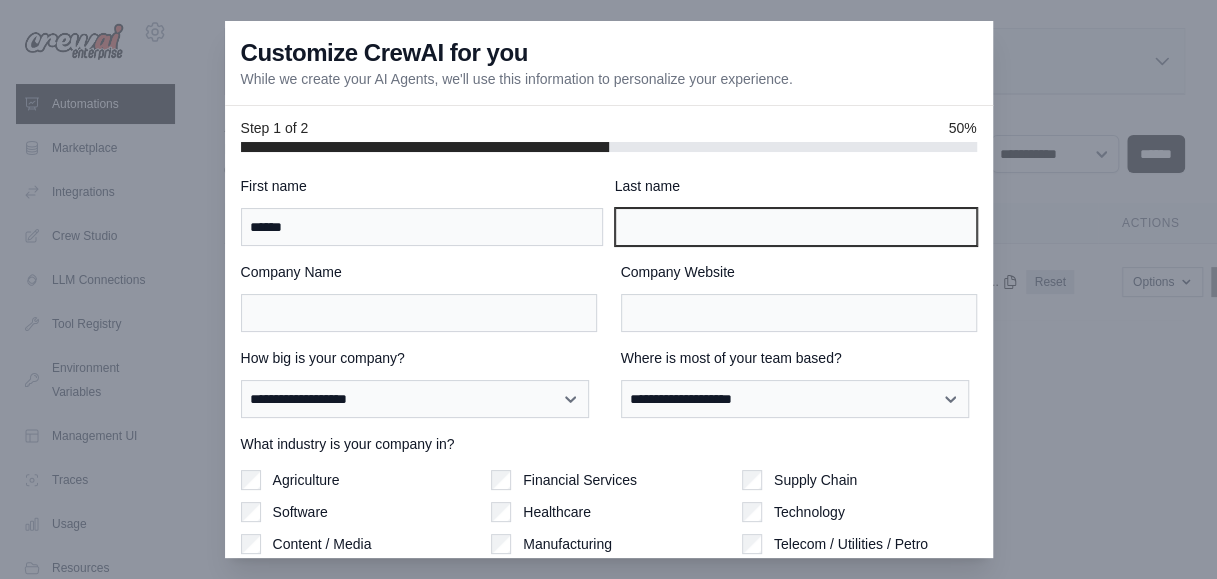 type on "******" 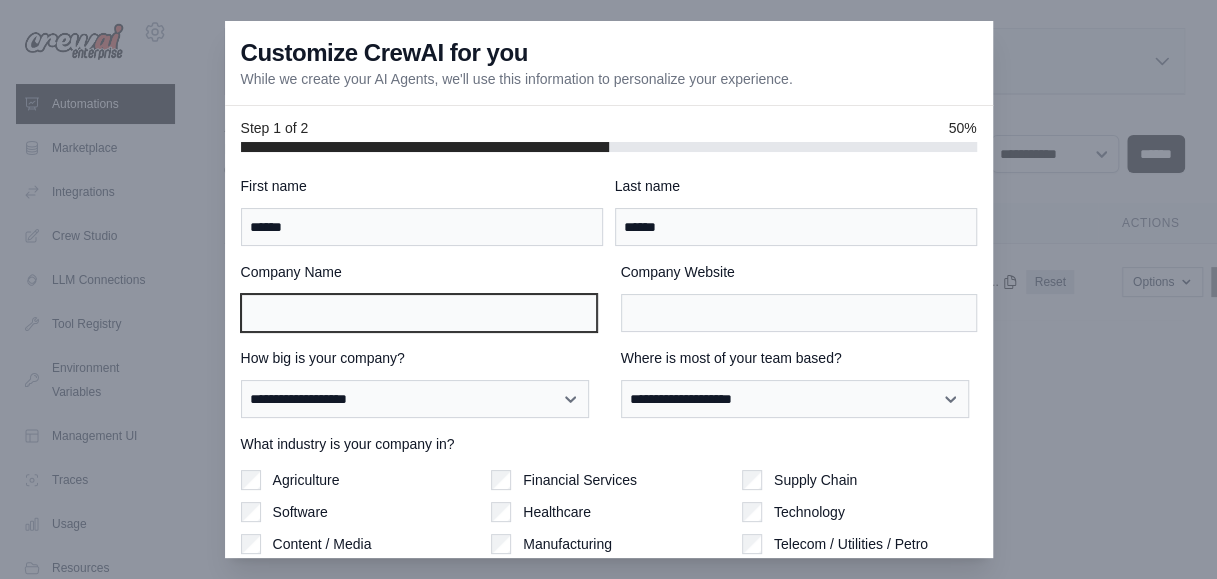 click on "Company Name" at bounding box center (419, 313) 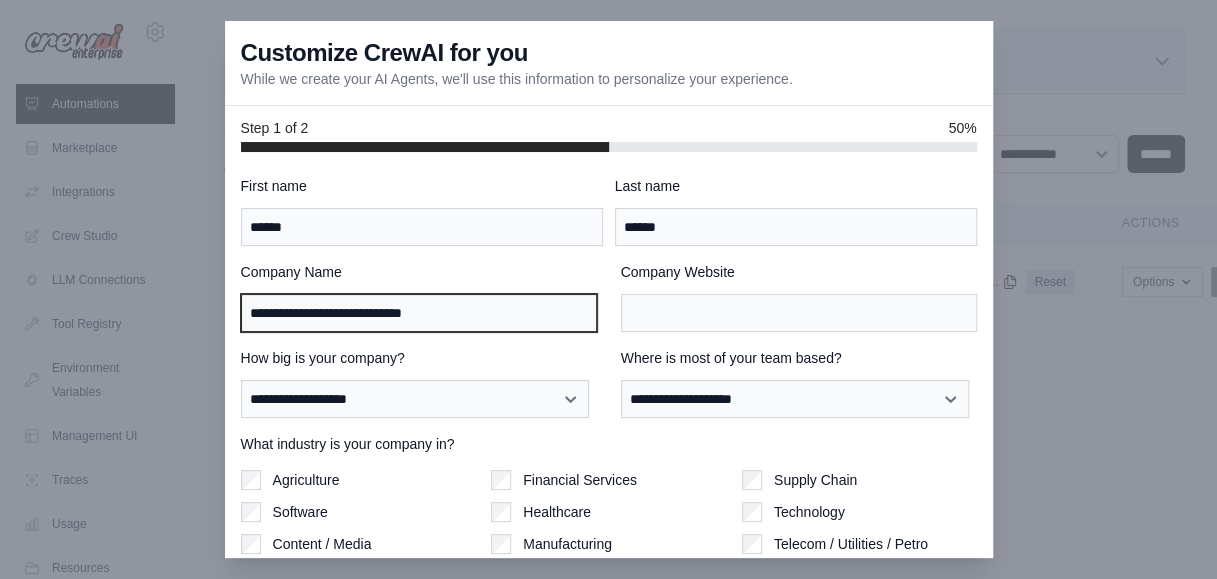 type on "**********" 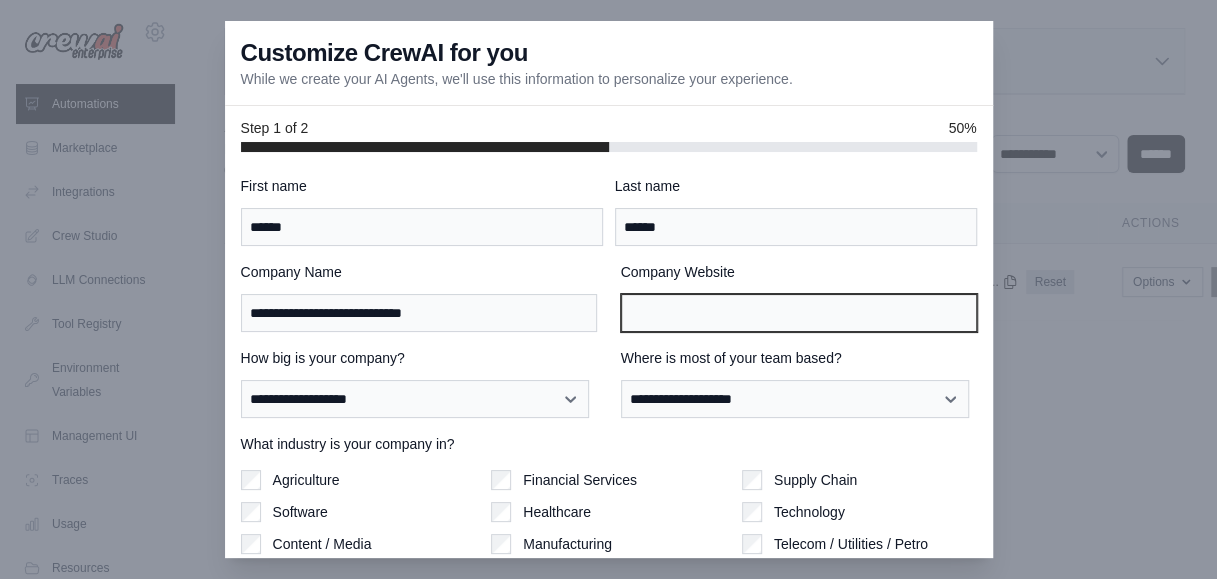 click on "Company Website" at bounding box center (799, 313) 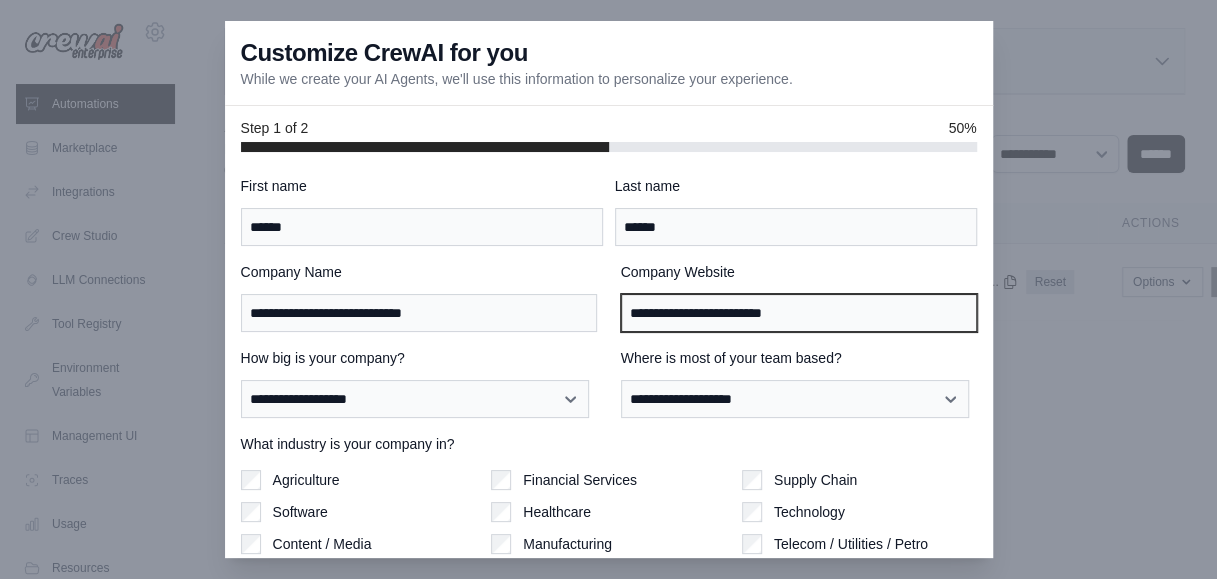 type on "**********" 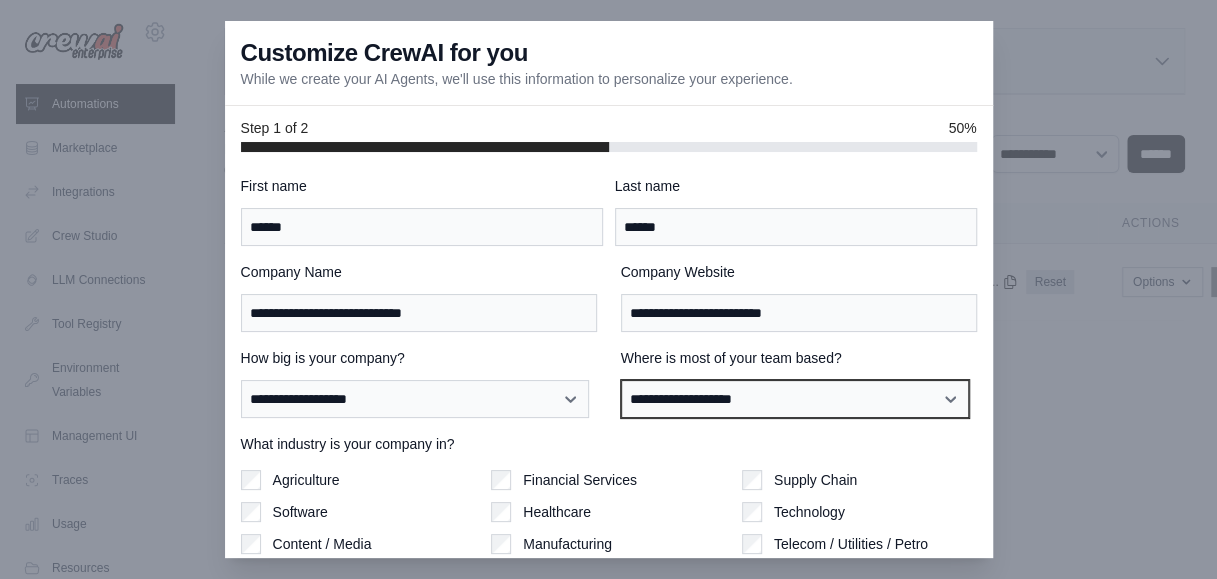 click on "**********" at bounding box center (795, 398) 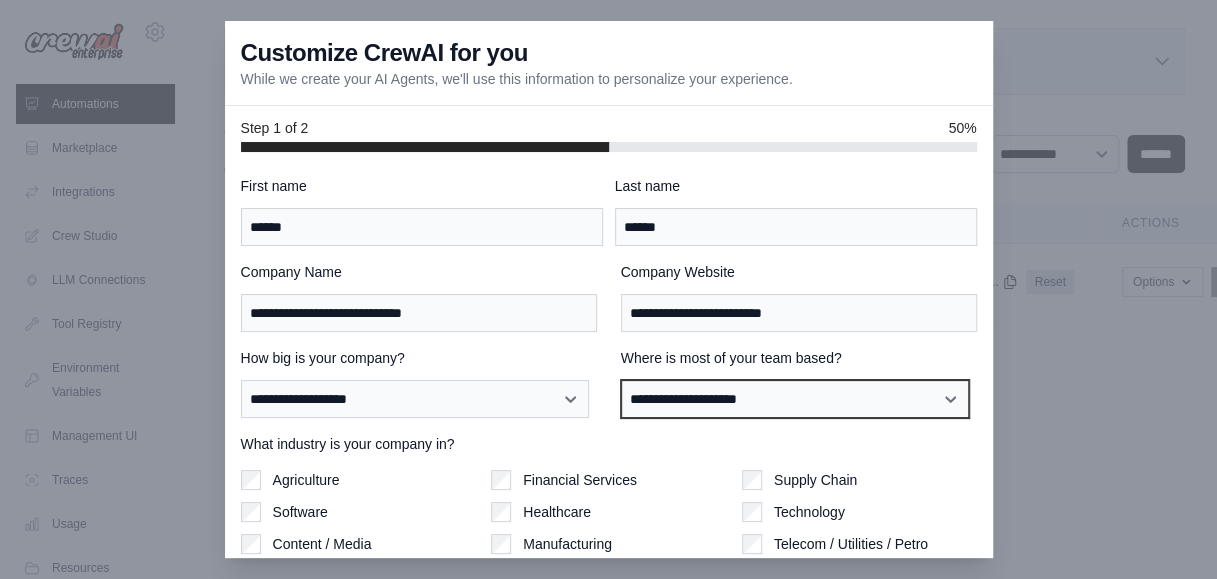 click on "**********" at bounding box center (795, 398) 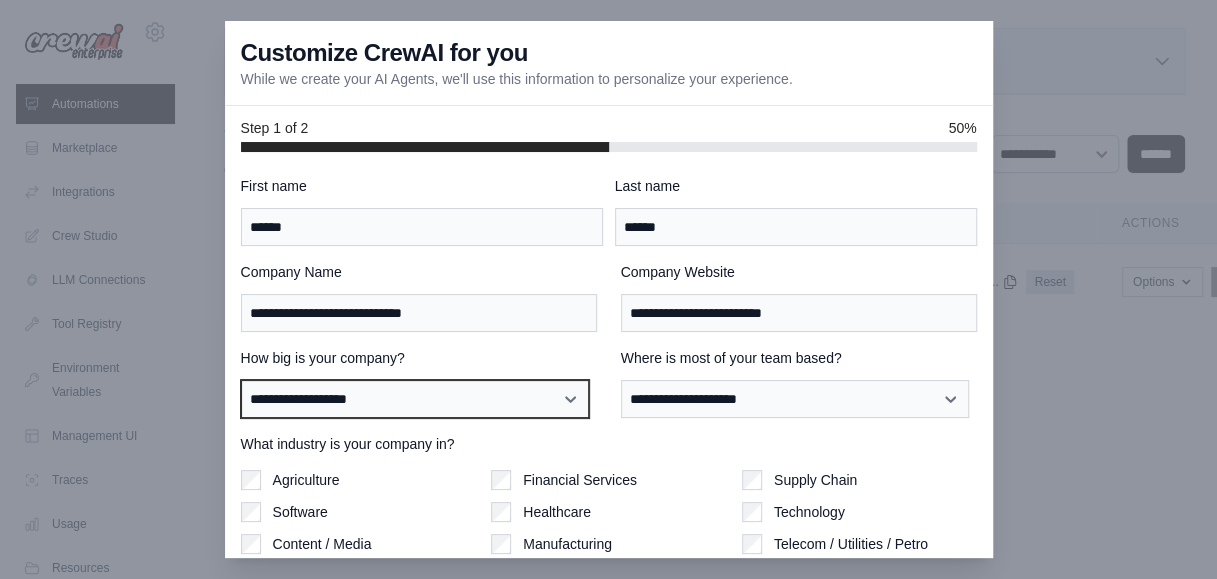 click on "**********" at bounding box center (415, 398) 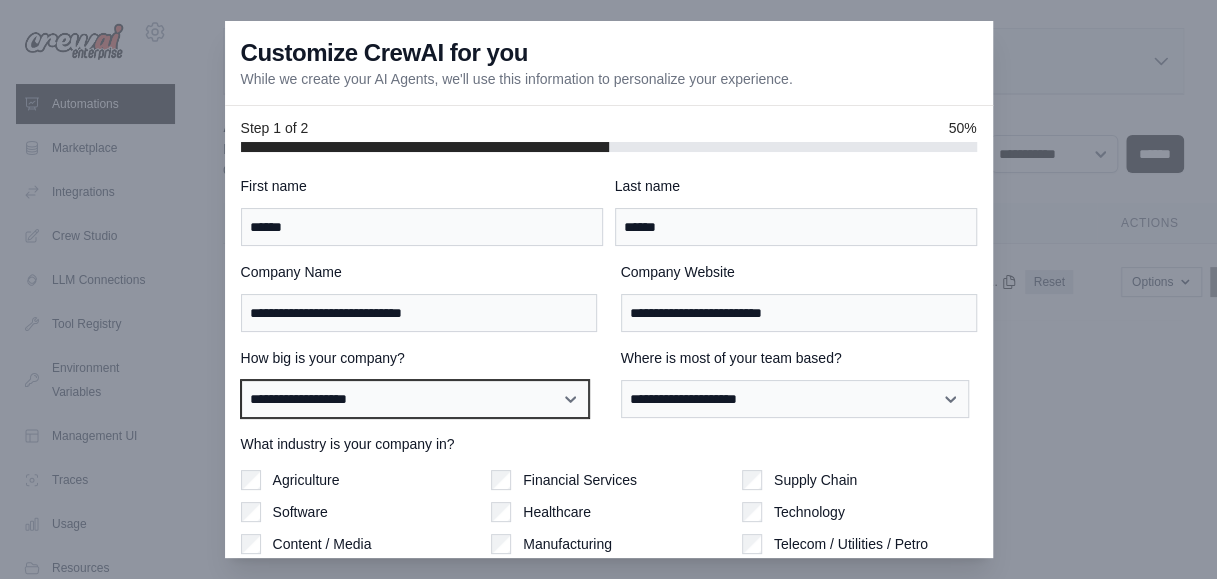 scroll, scrollTop: 0, scrollLeft: 1, axis: horizontal 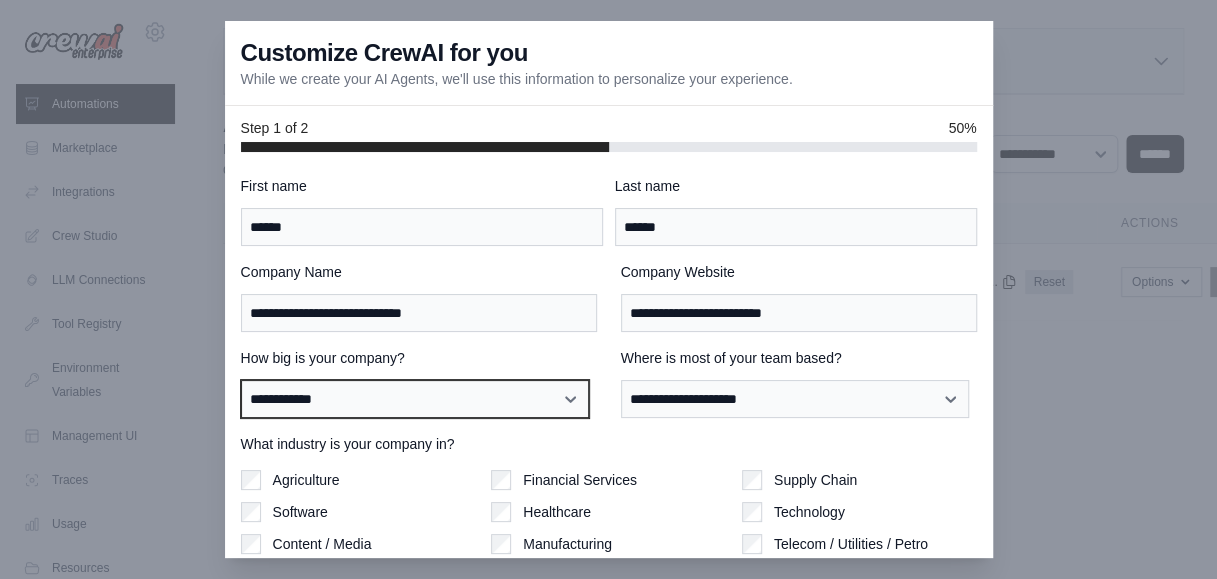 click on "**********" at bounding box center (415, 398) 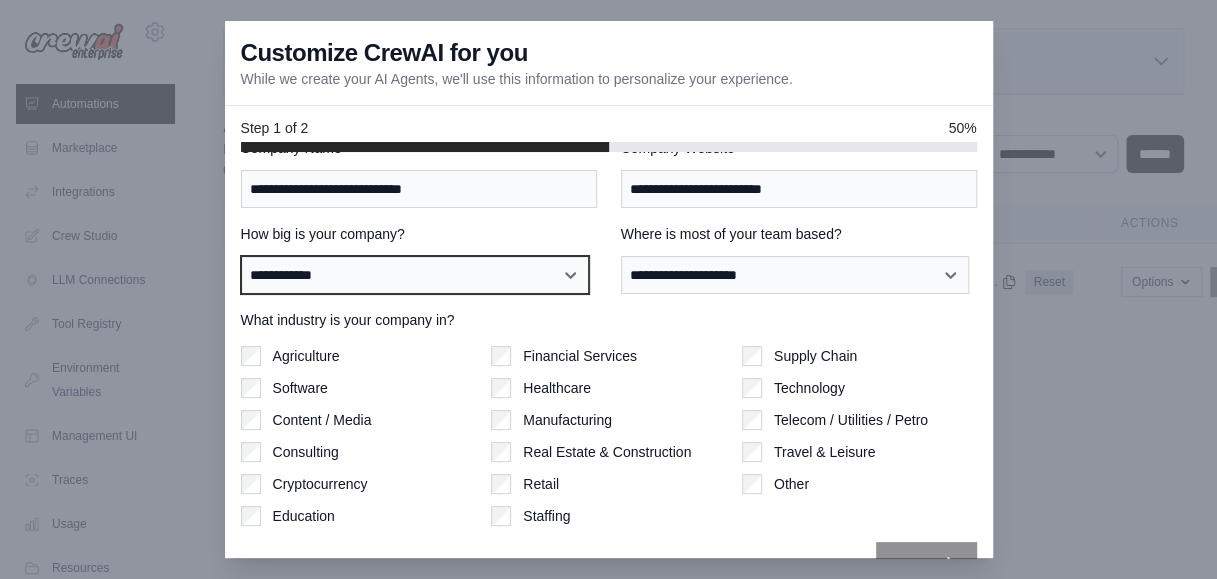 scroll, scrollTop: 156, scrollLeft: 0, axis: vertical 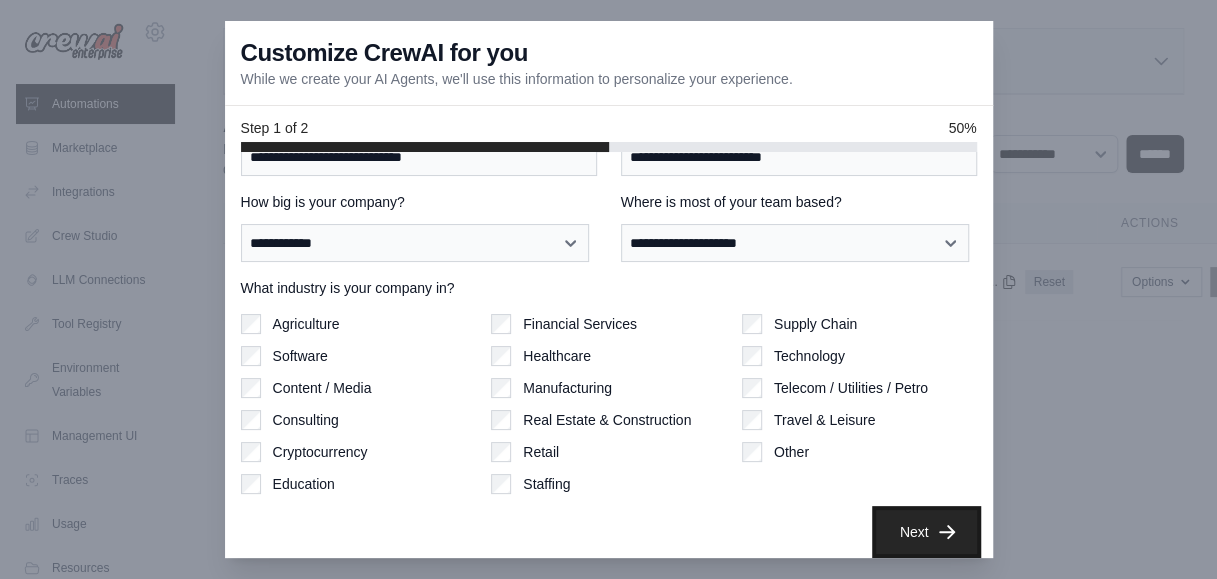 click on "Next" at bounding box center (926, 532) 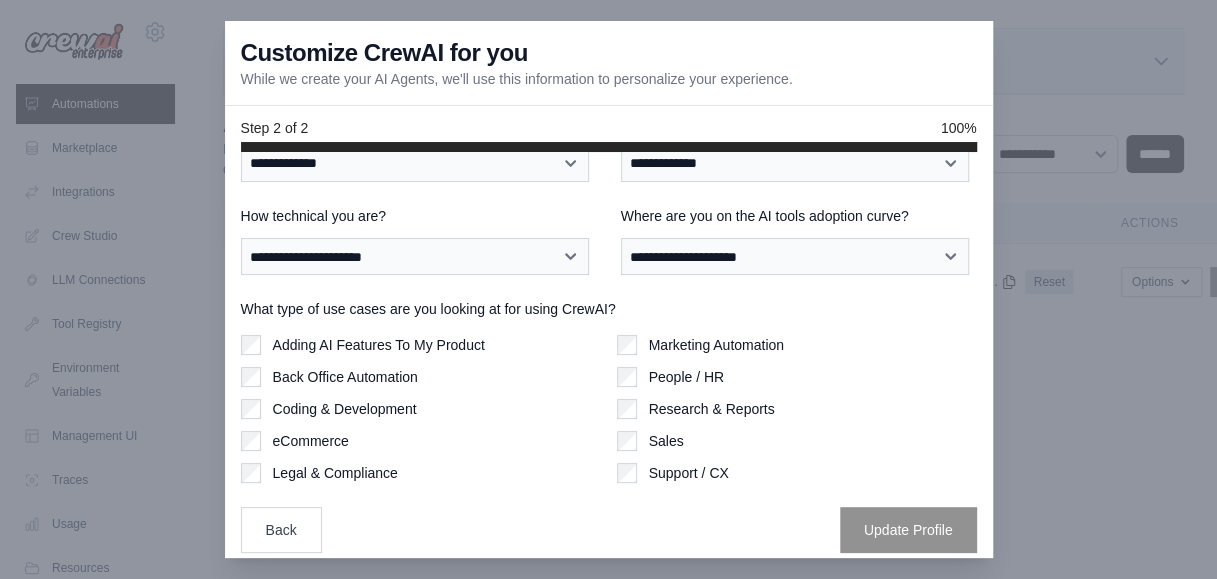 scroll, scrollTop: 0, scrollLeft: 0, axis: both 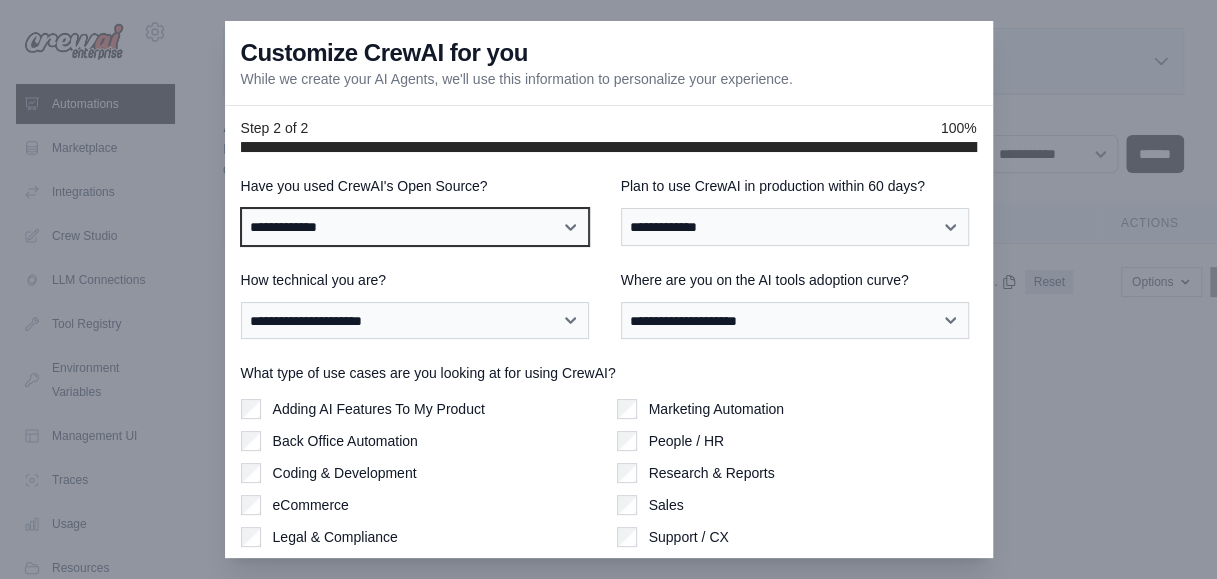 click on "**********" at bounding box center [415, 226] 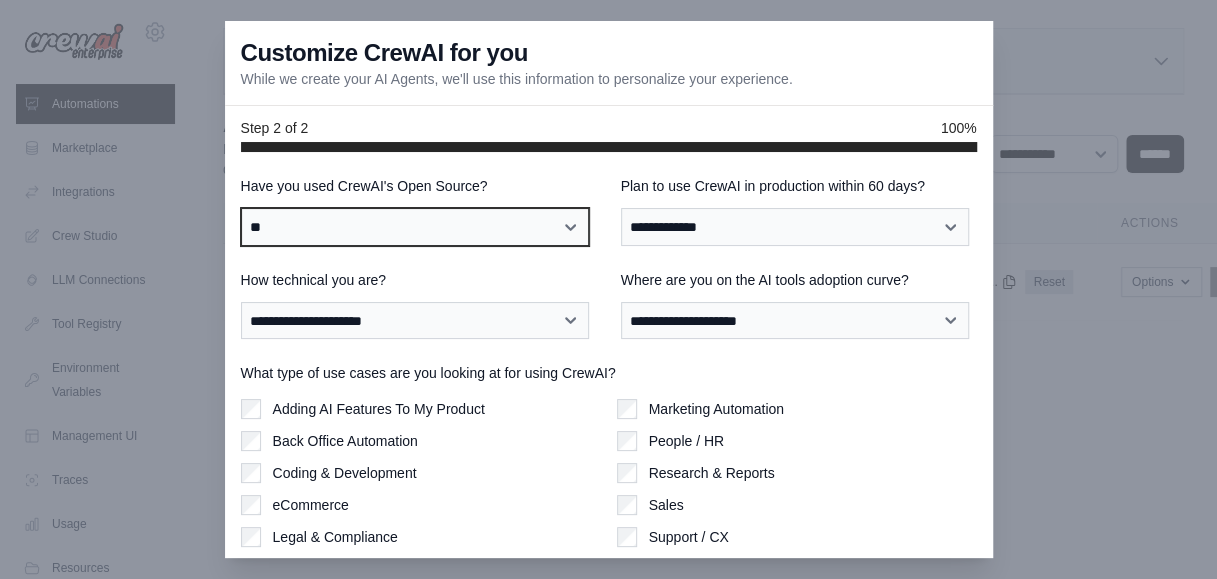 click on "**********" at bounding box center [415, 226] 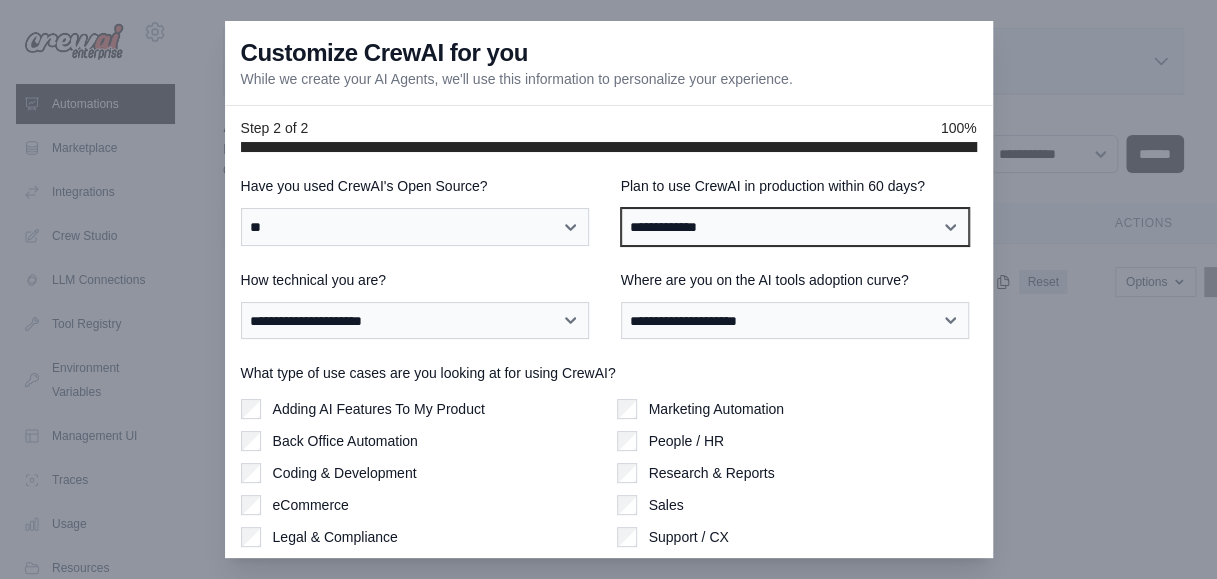 click on "**********" at bounding box center [795, 226] 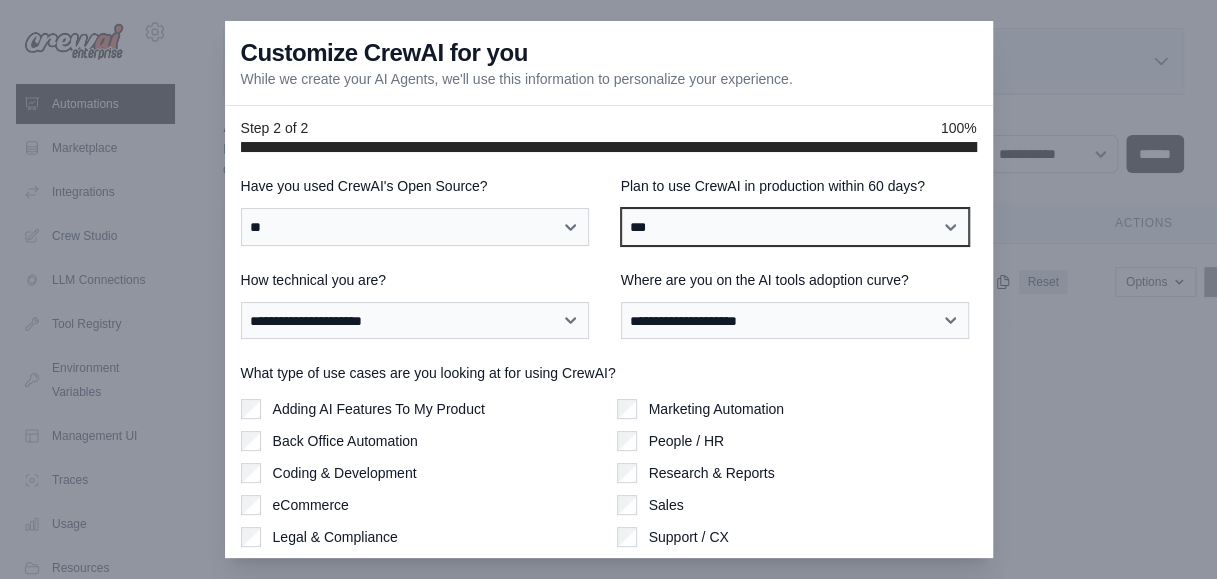 click on "**********" at bounding box center (795, 226) 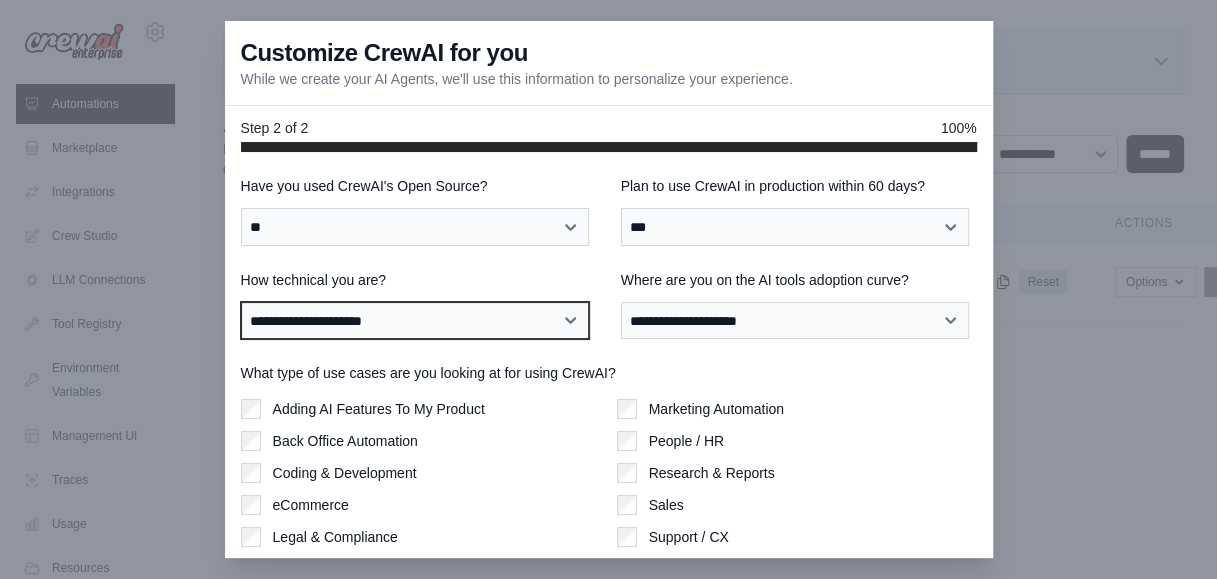 click on "**********" at bounding box center (415, 320) 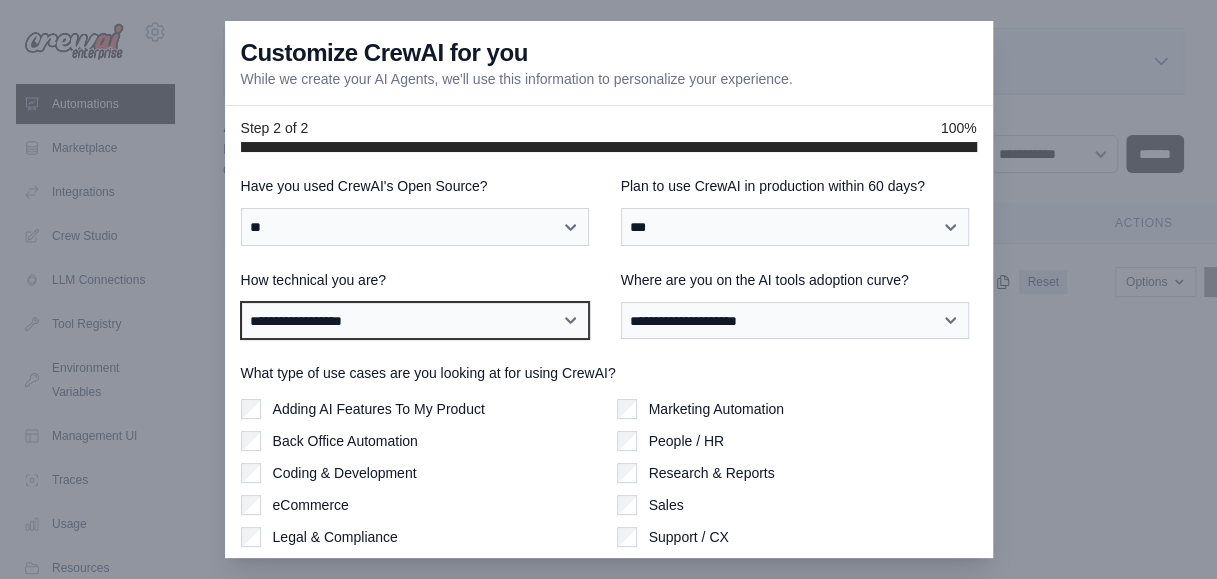 click on "**********" at bounding box center (415, 320) 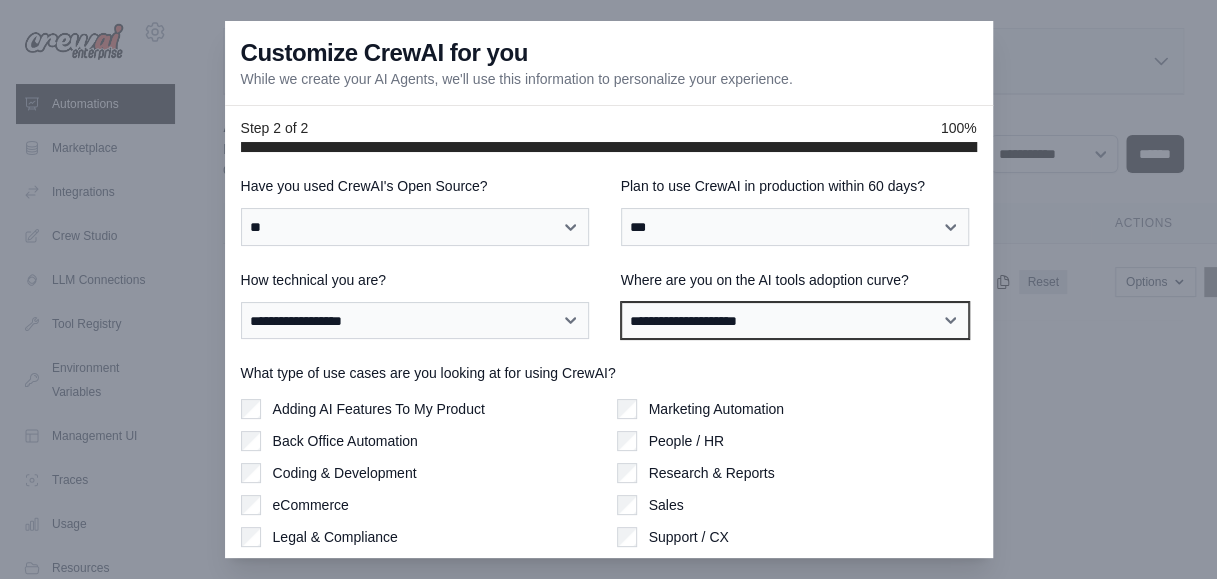 click on "**********" at bounding box center [795, 320] 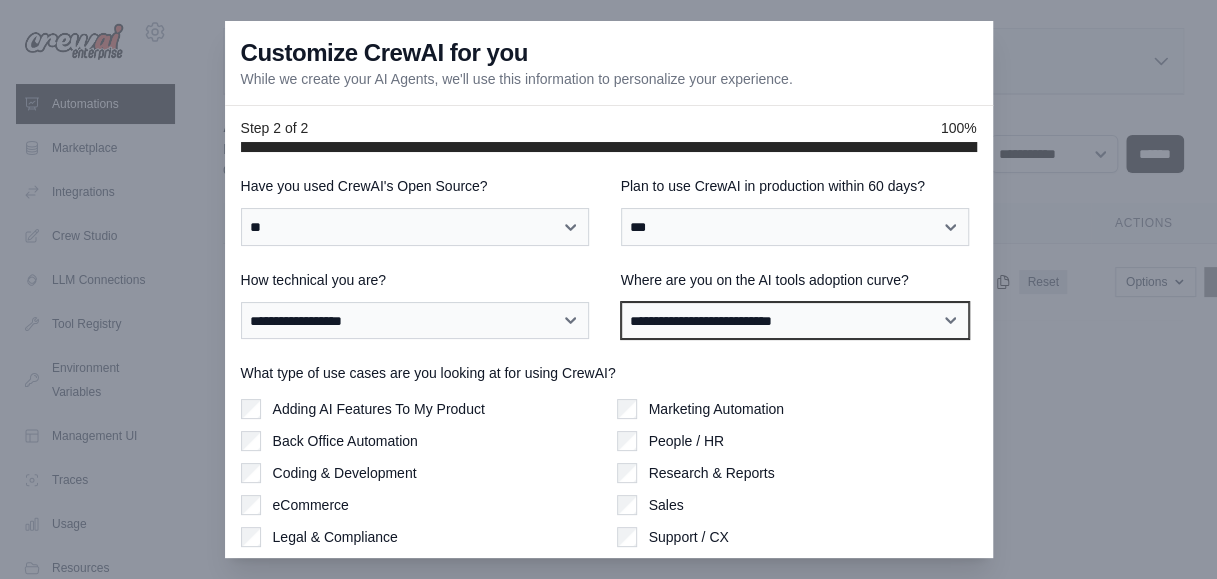 click on "**********" at bounding box center [795, 320] 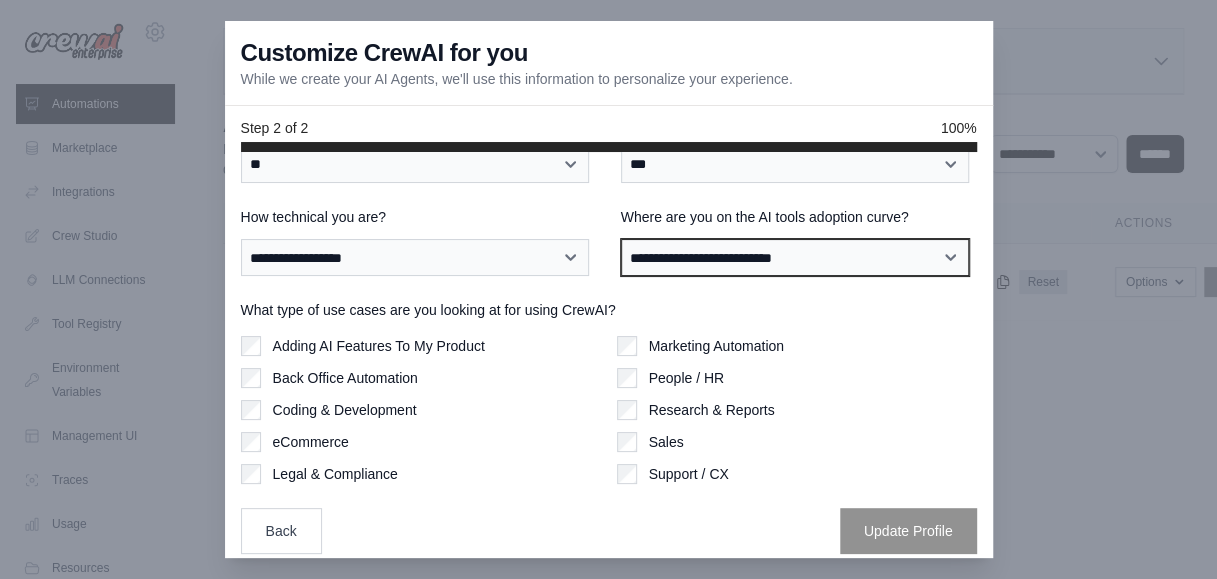 scroll, scrollTop: 64, scrollLeft: 0, axis: vertical 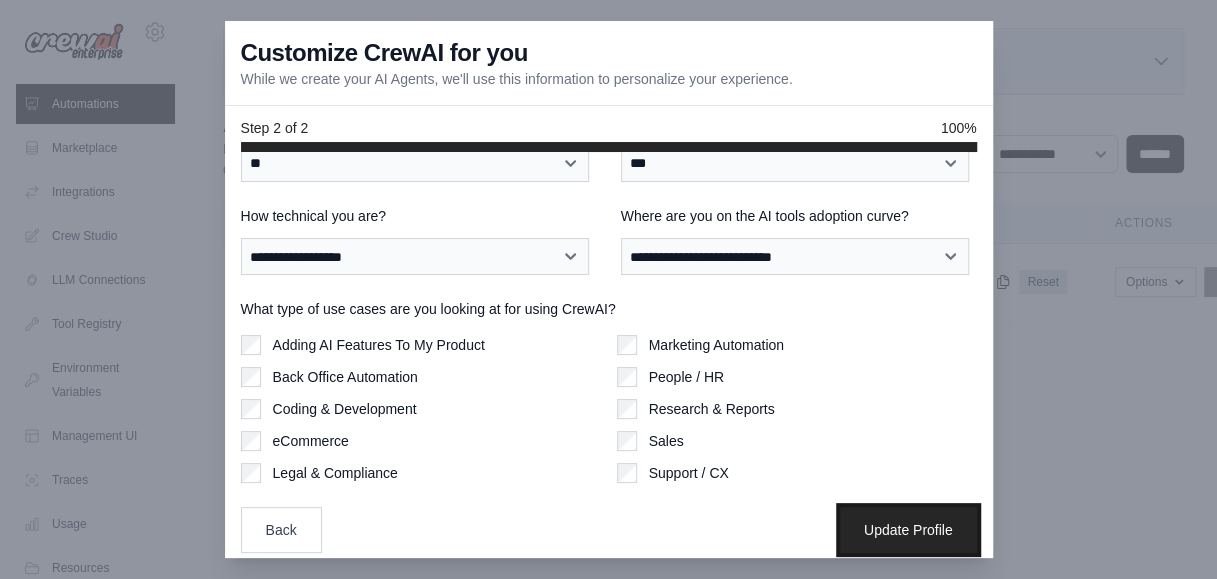 click on "Update Profile" at bounding box center (908, 530) 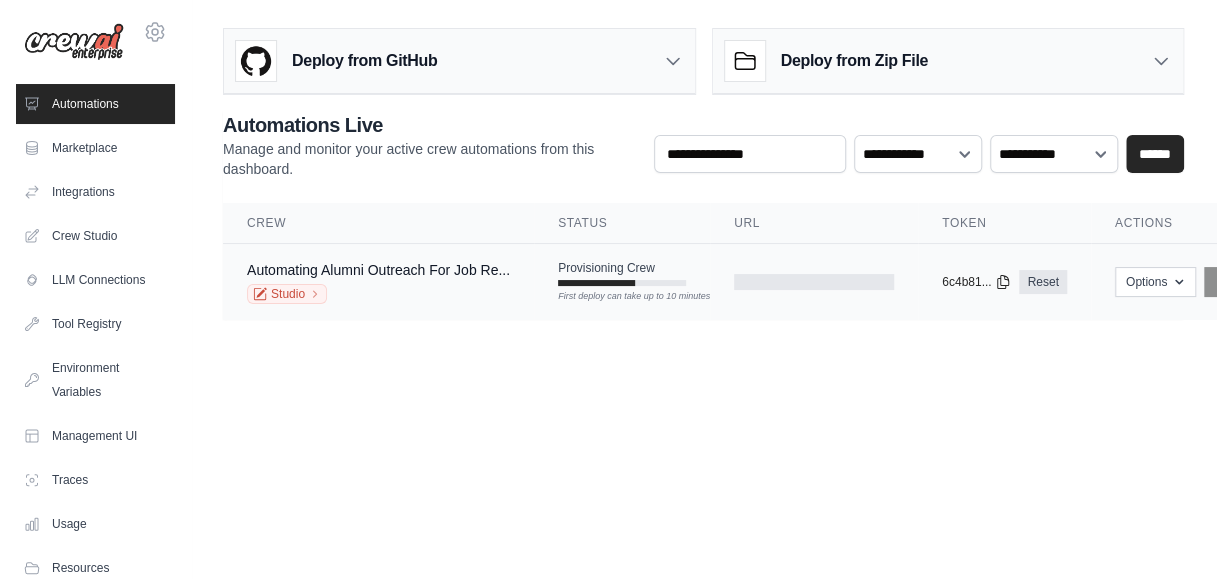 scroll, scrollTop: 0, scrollLeft: 1, axis: horizontal 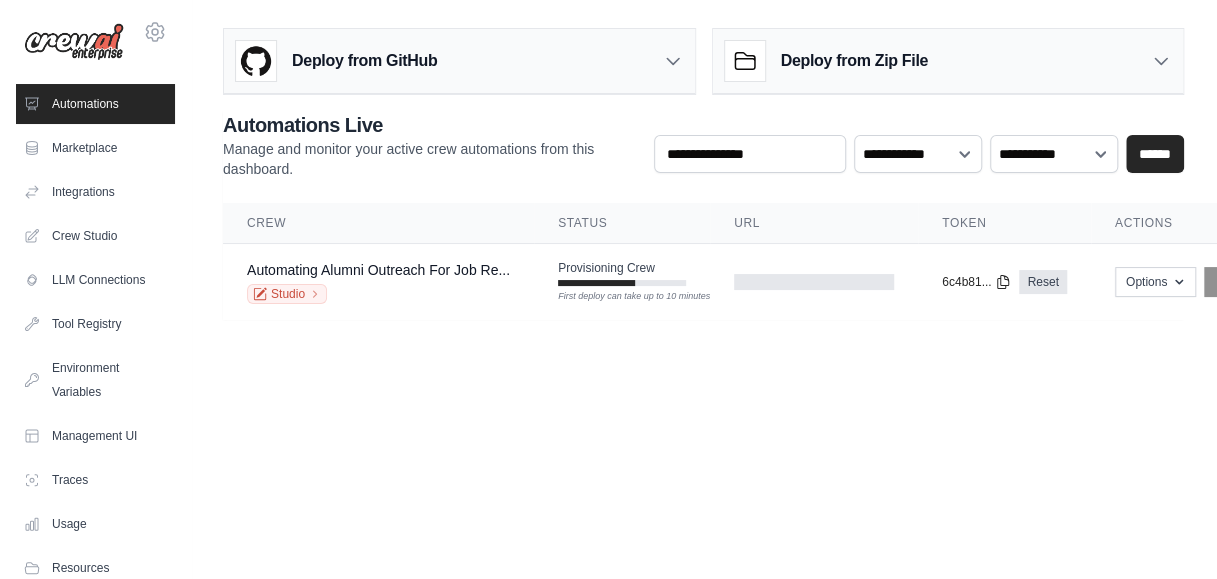 click 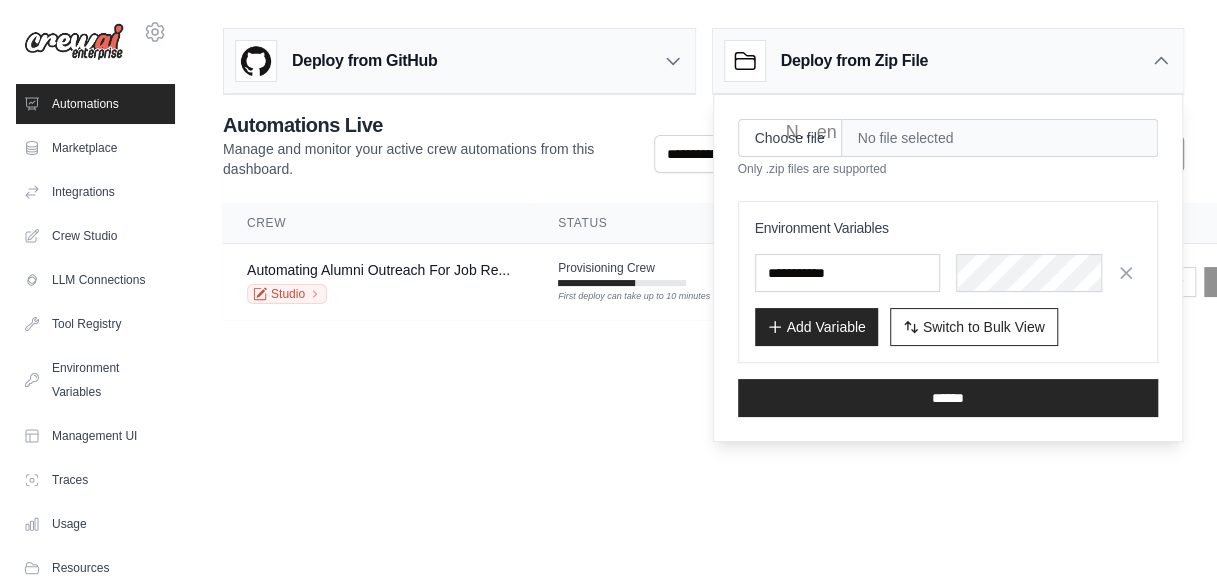 click 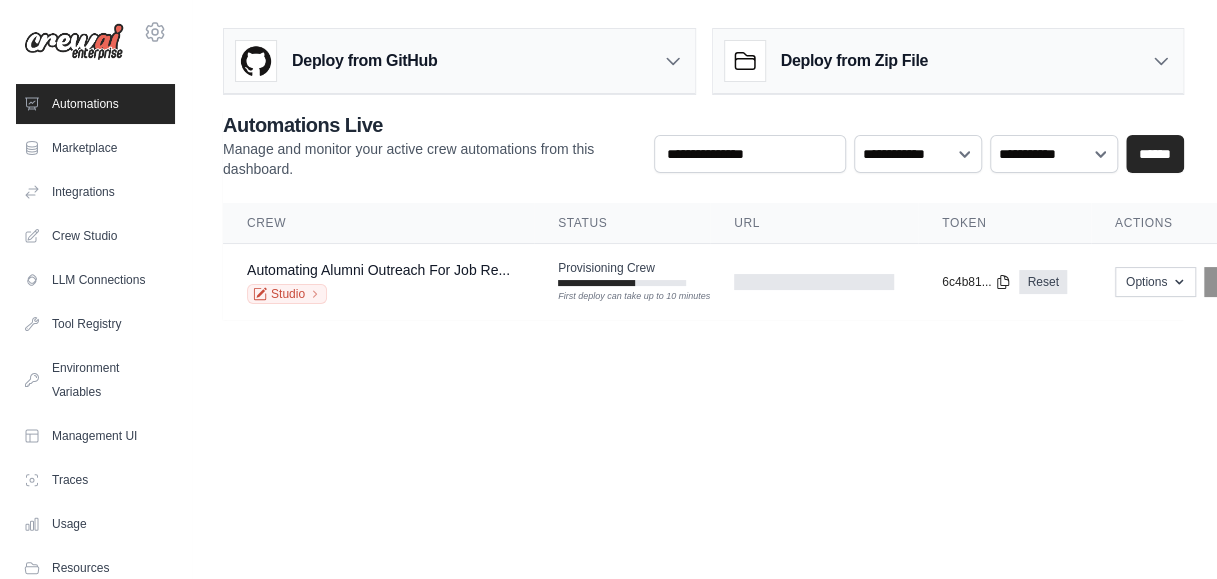 click 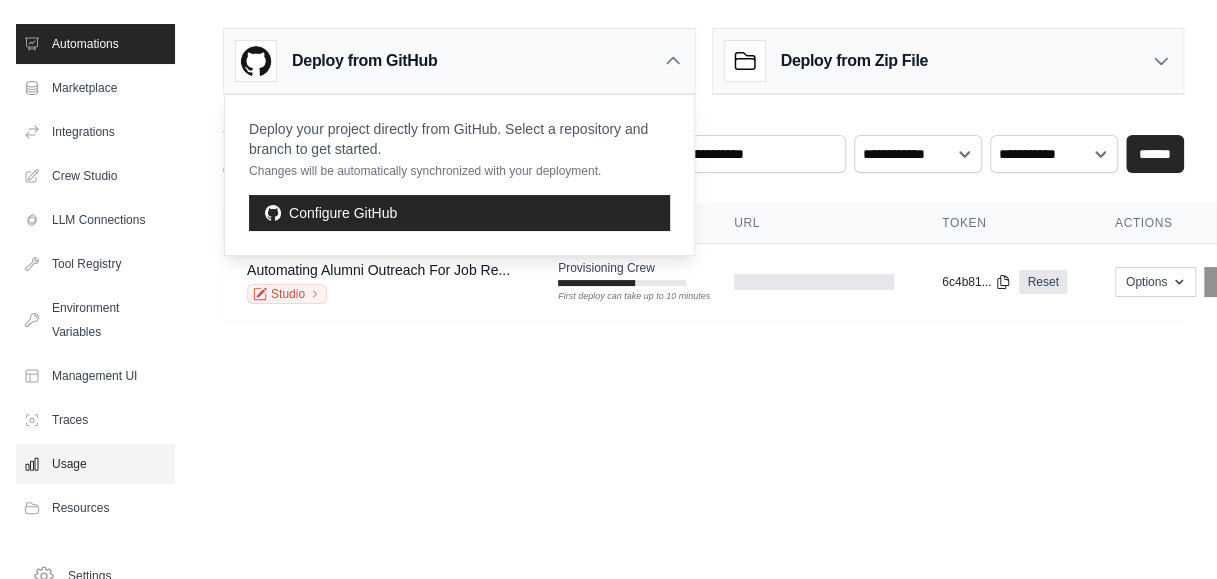 scroll, scrollTop: 0, scrollLeft: 0, axis: both 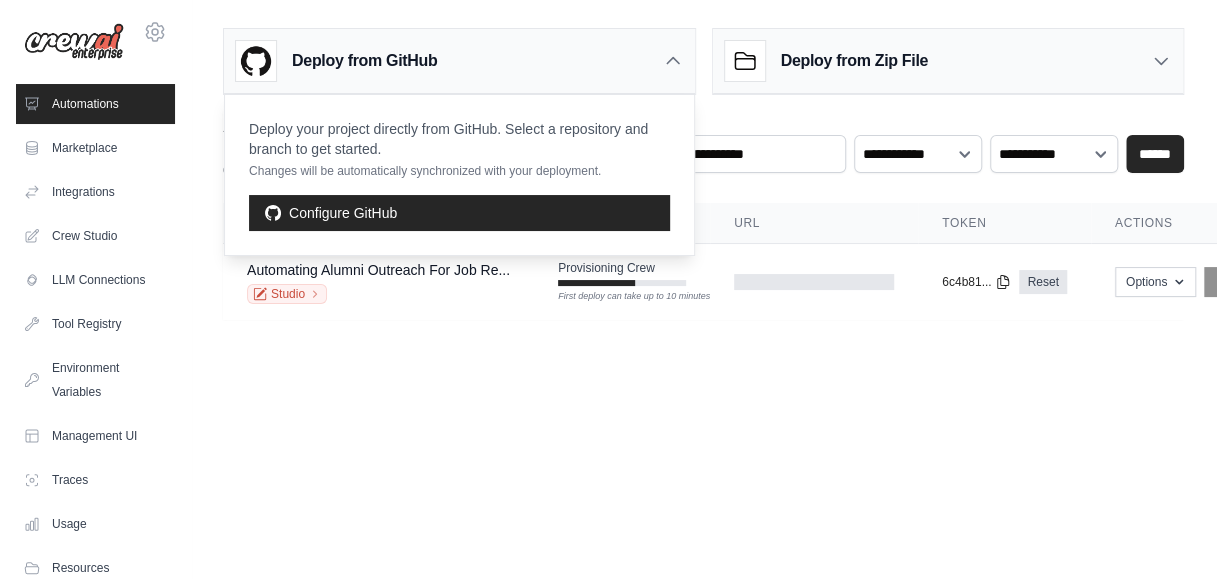 click 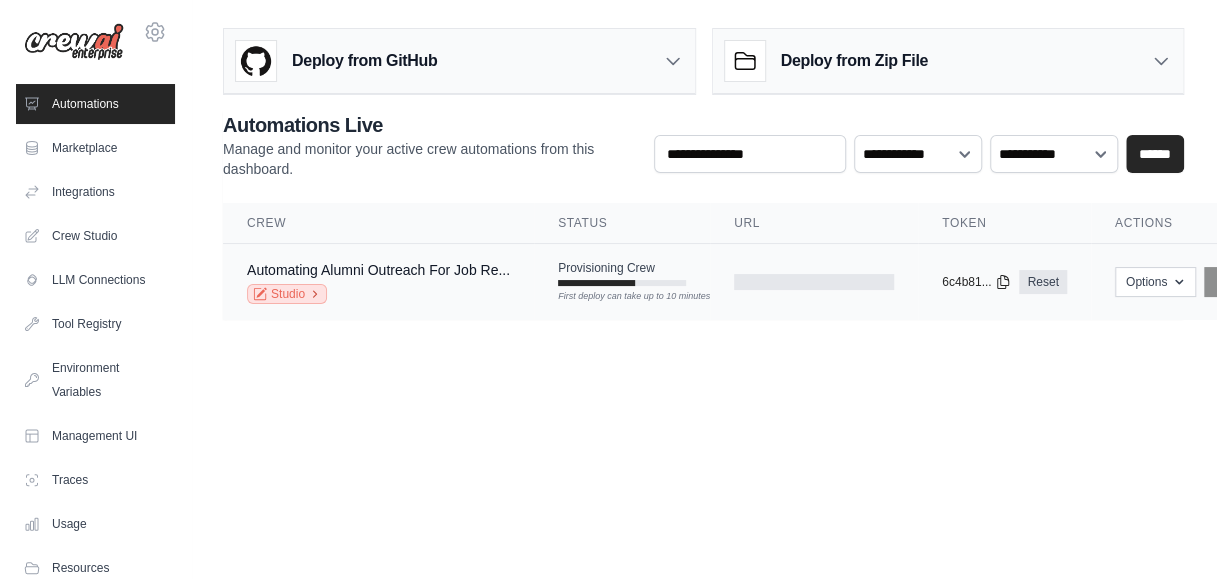 click 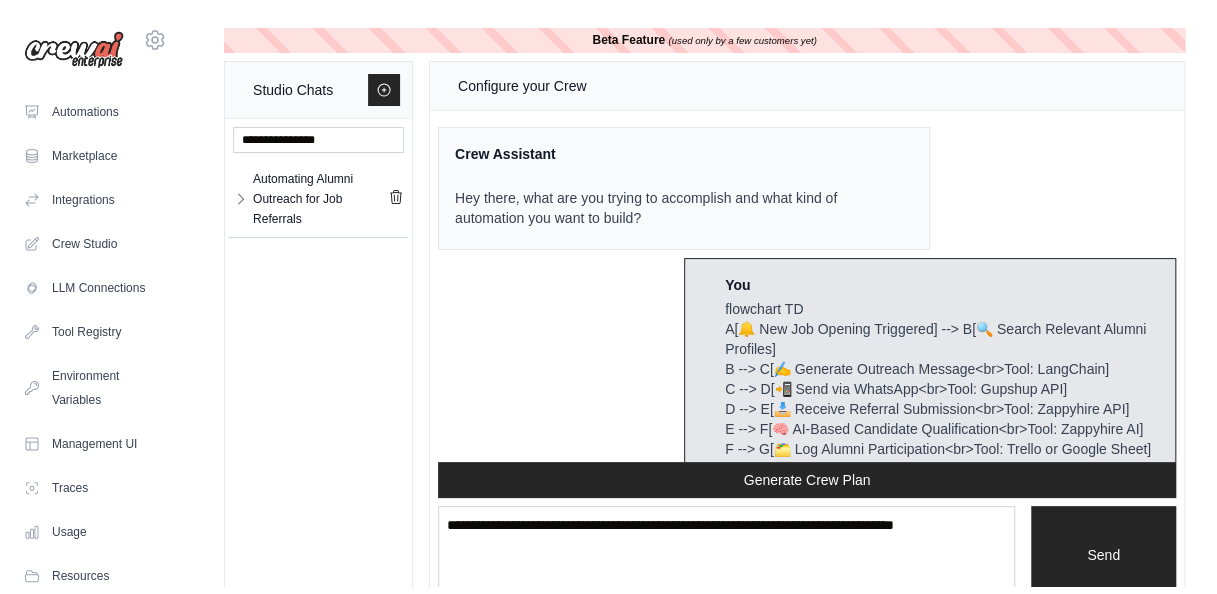scroll, scrollTop: 0, scrollLeft: 0, axis: both 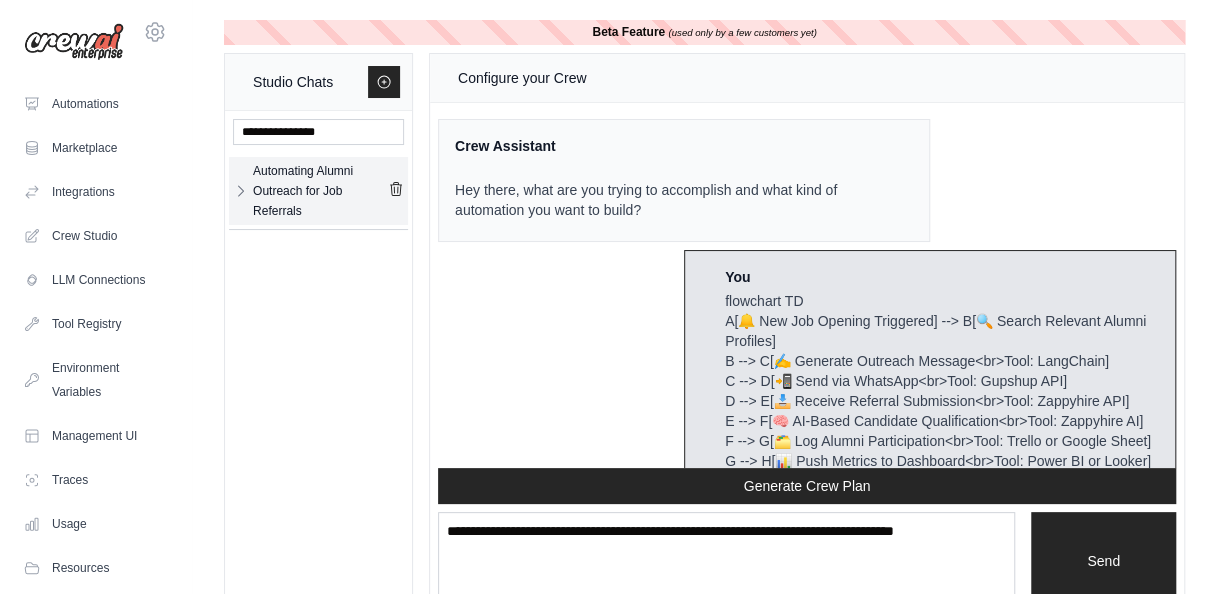 click on "Automating Alumni Outreach for Job Referrals" at bounding box center (320, 191) 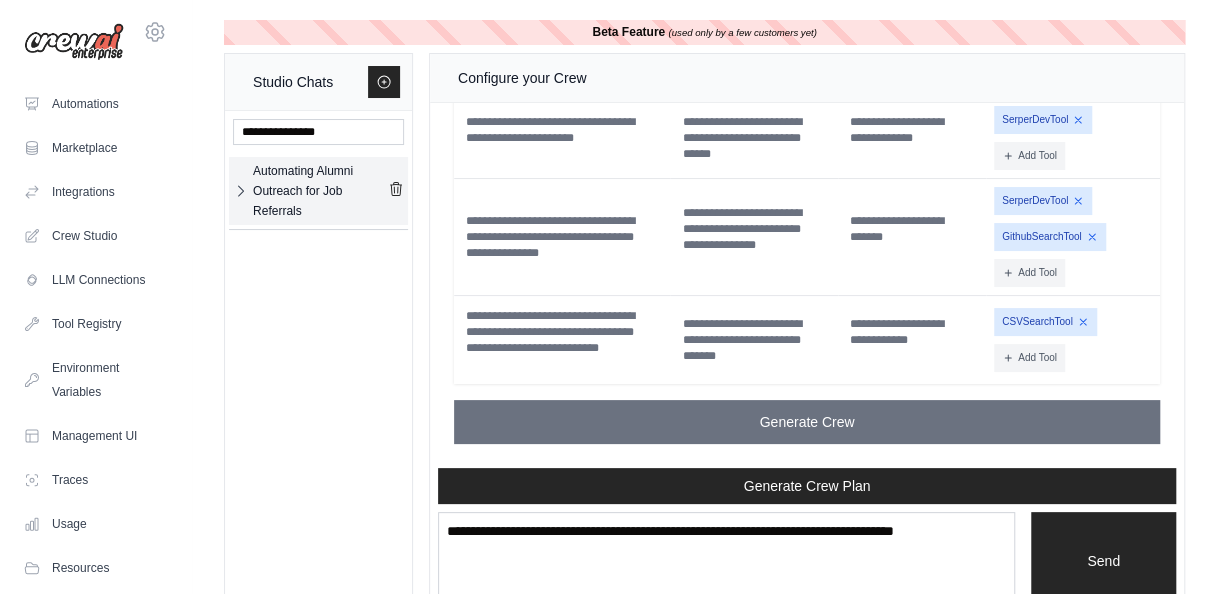 click 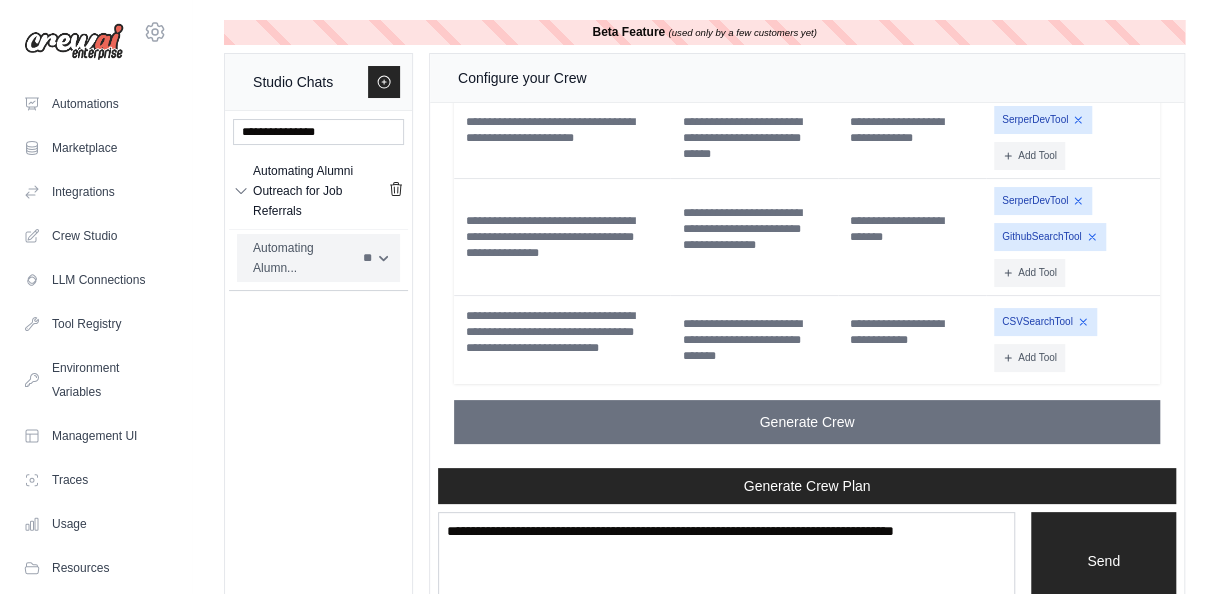 click on "Automating Alumn..." at bounding box center [302, 258] 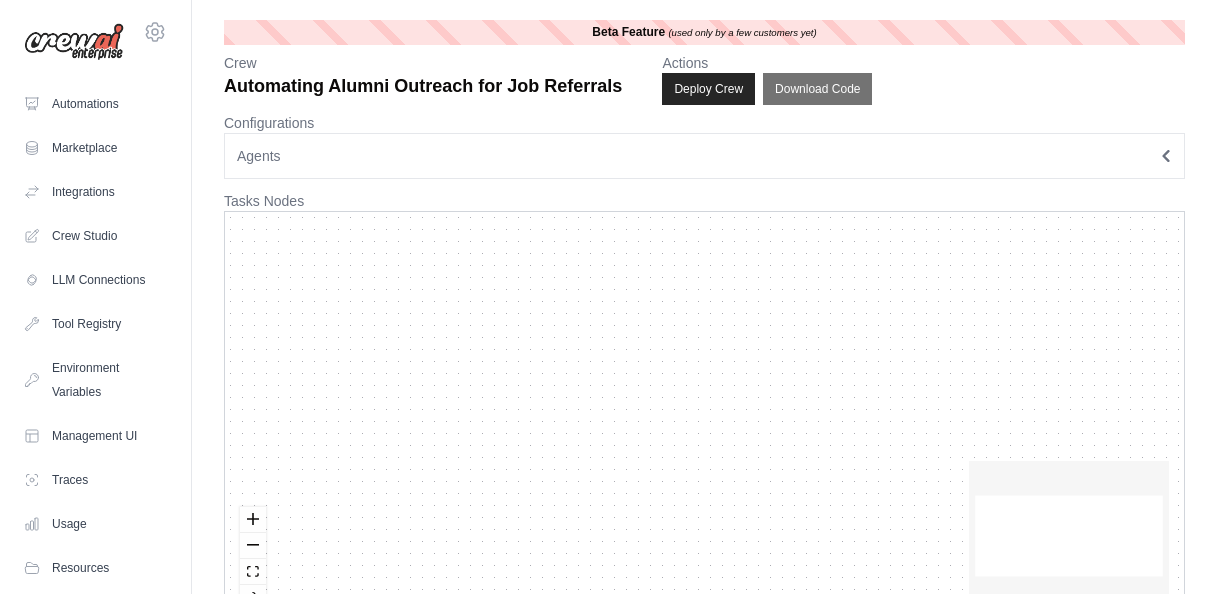 scroll, scrollTop: 0, scrollLeft: 0, axis: both 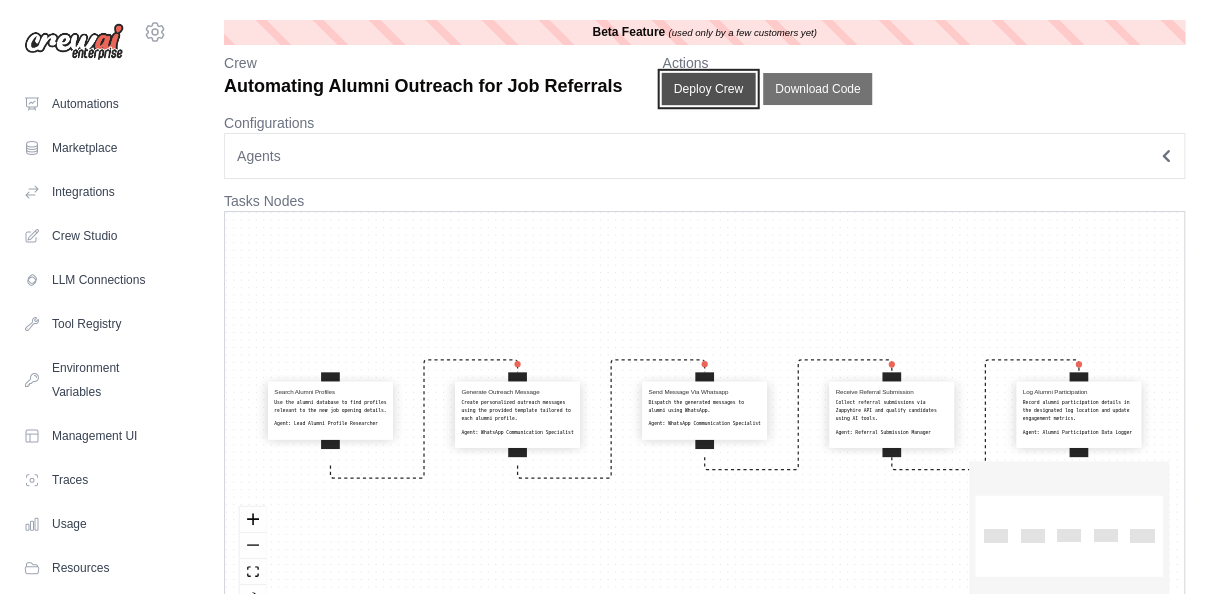 click on "Deploy Crew" at bounding box center [709, 89] 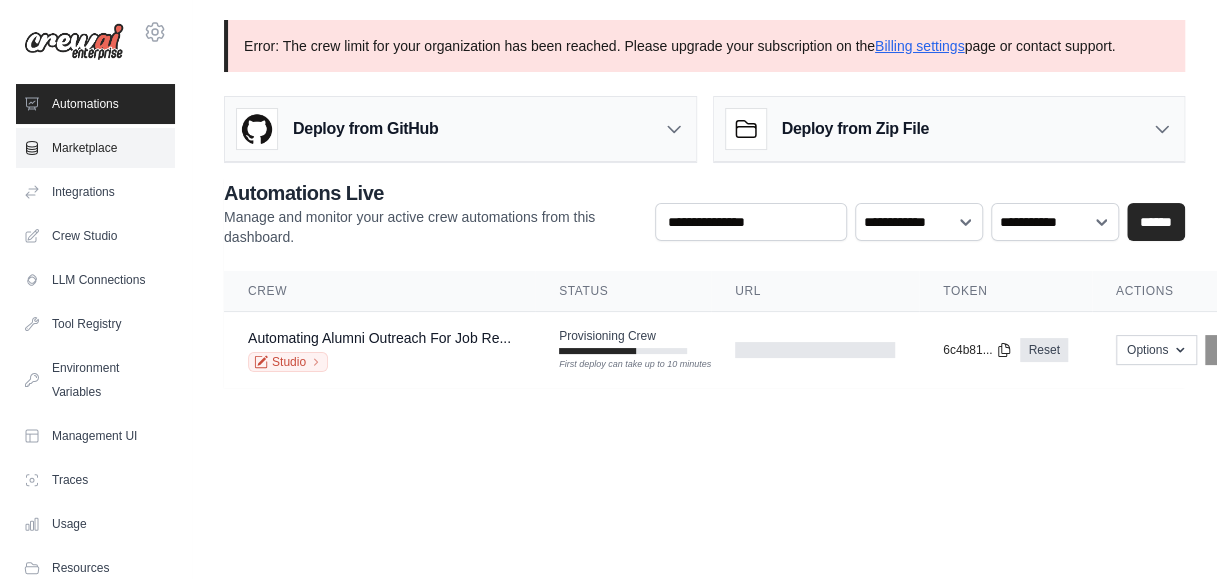 click on "Marketplace" at bounding box center (95, 148) 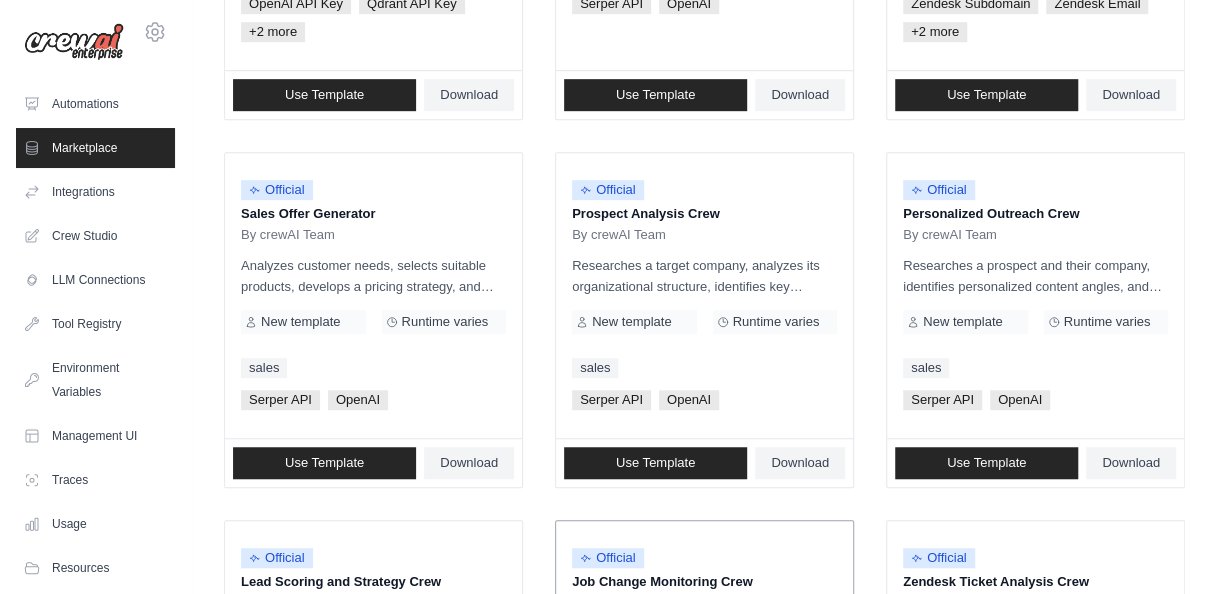 scroll, scrollTop: 512, scrollLeft: 0, axis: vertical 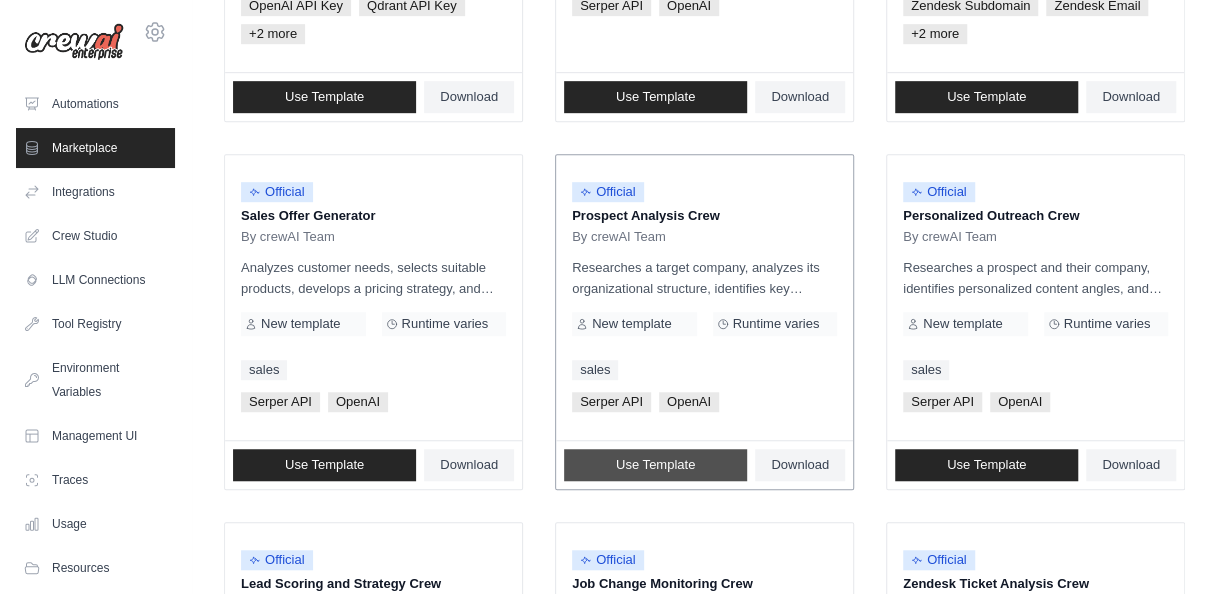 click on "Use Template" at bounding box center (655, 465) 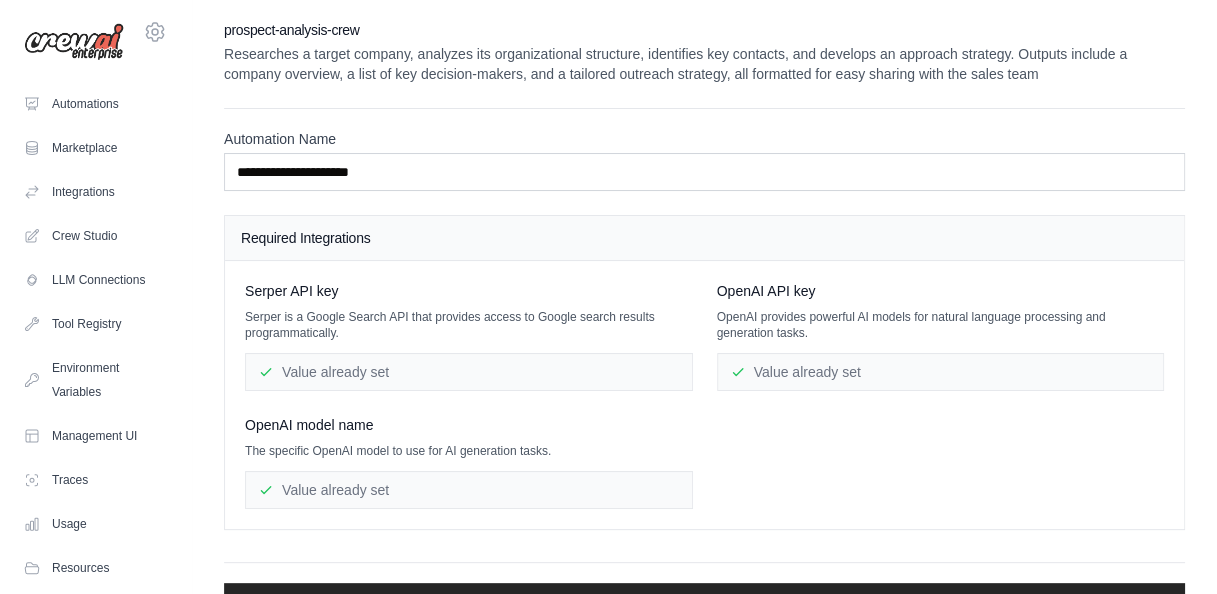 scroll, scrollTop: 50, scrollLeft: 0, axis: vertical 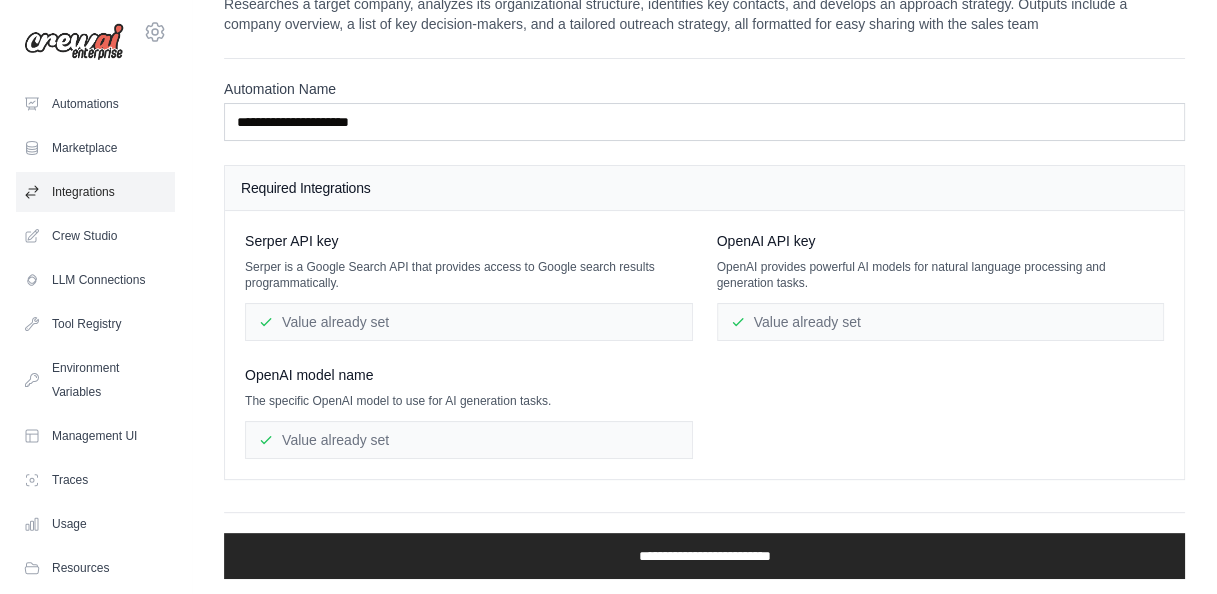 click on "Integrations" at bounding box center [95, 192] 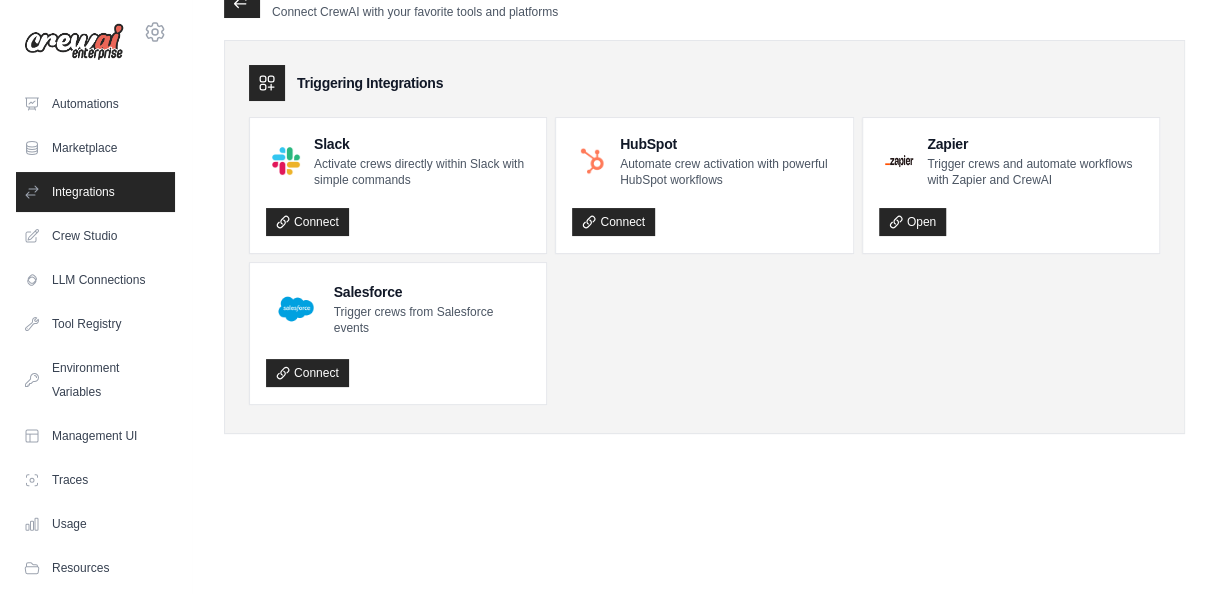 scroll, scrollTop: 0, scrollLeft: 0, axis: both 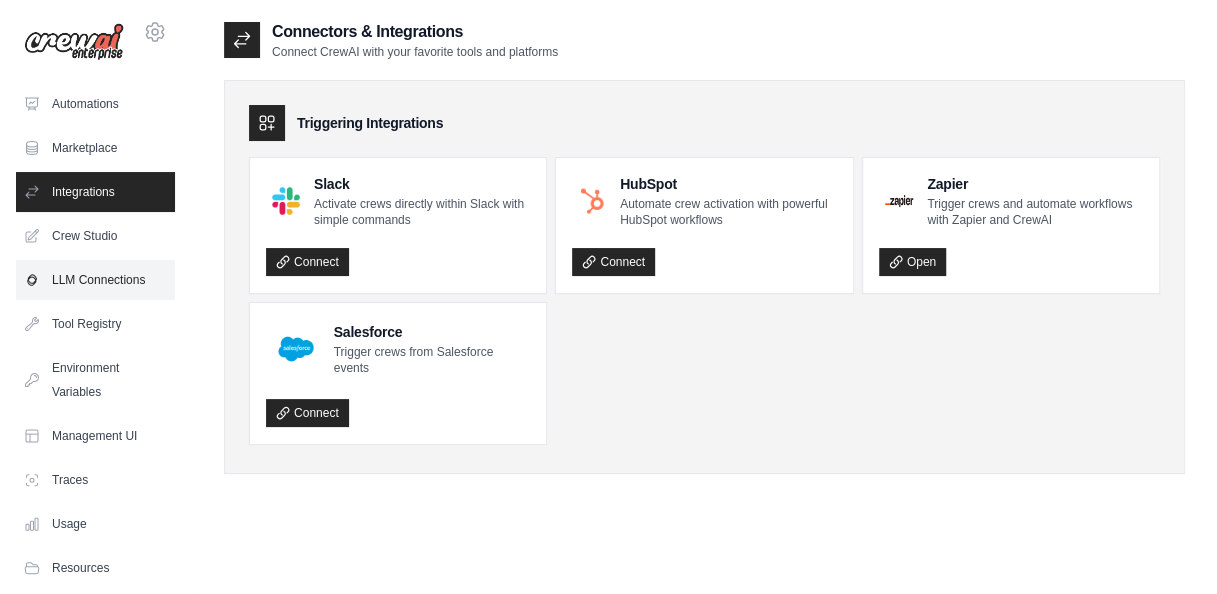 click on "LLM Connections" at bounding box center (95, 280) 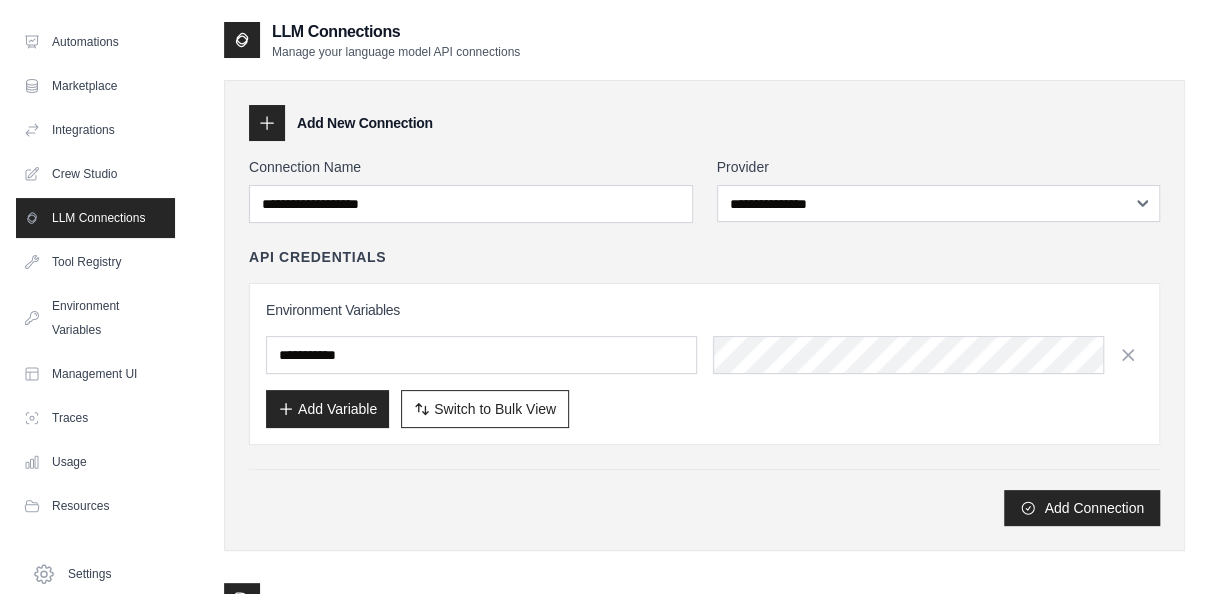 scroll, scrollTop: 63, scrollLeft: 0, axis: vertical 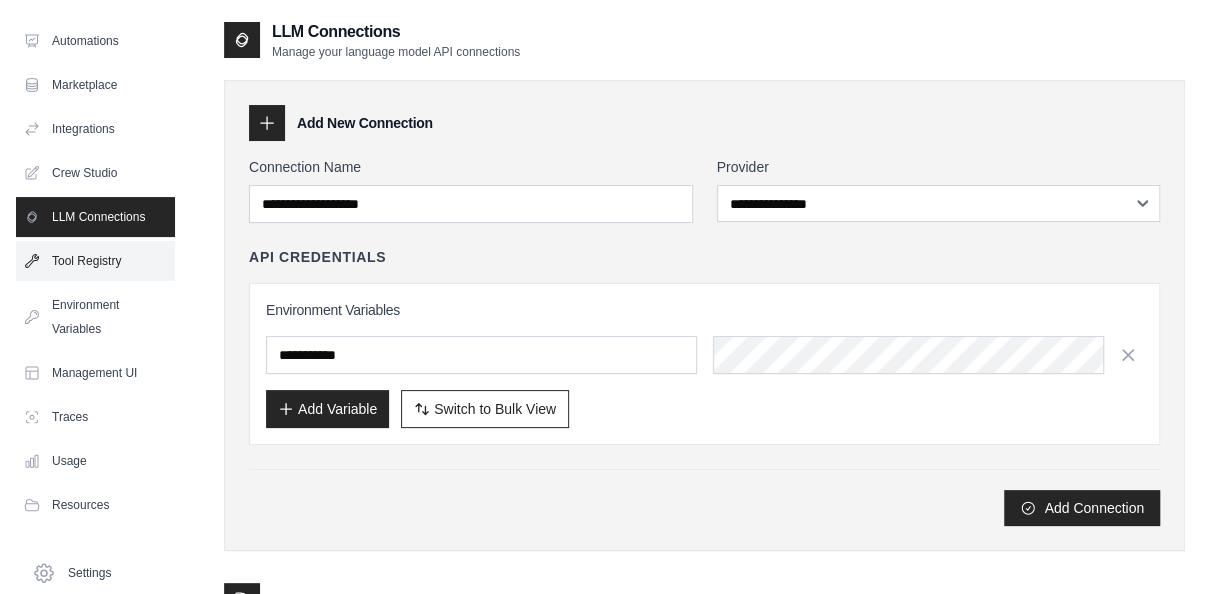 click on "Tool Registry" at bounding box center [95, 261] 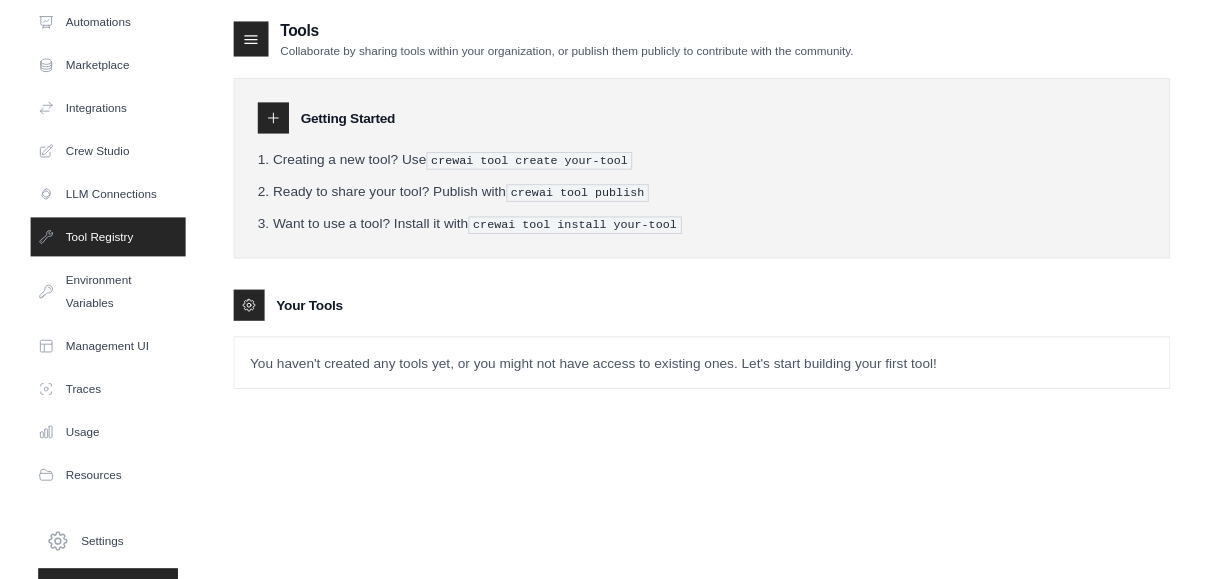 scroll, scrollTop: 123, scrollLeft: 0, axis: vertical 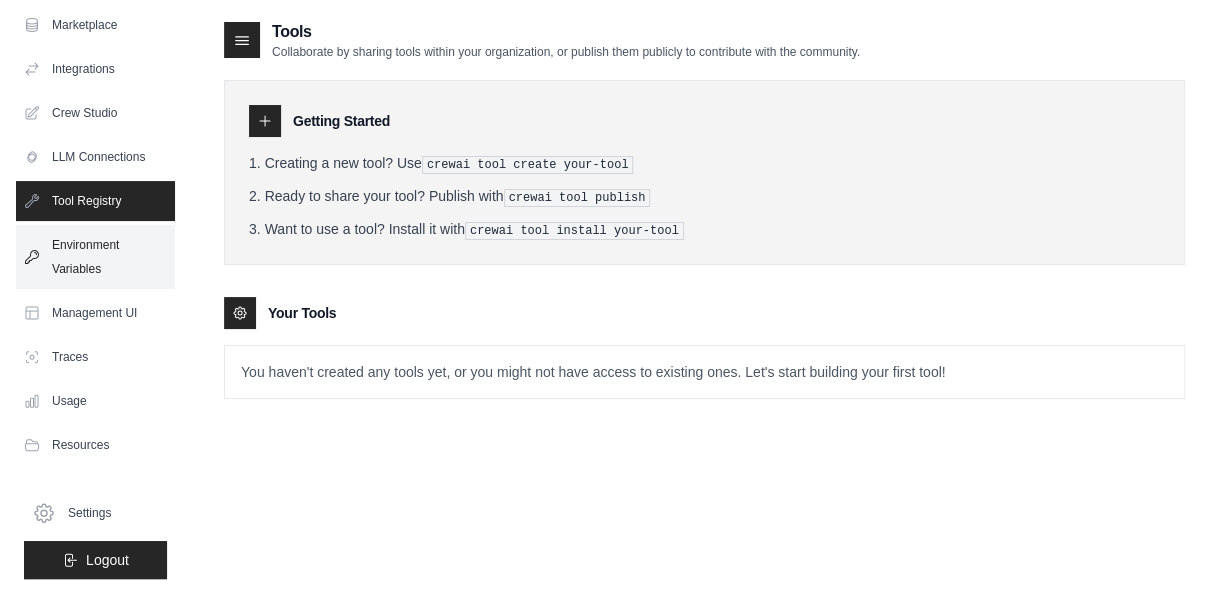 click on "Environment Variables" at bounding box center (95, 257) 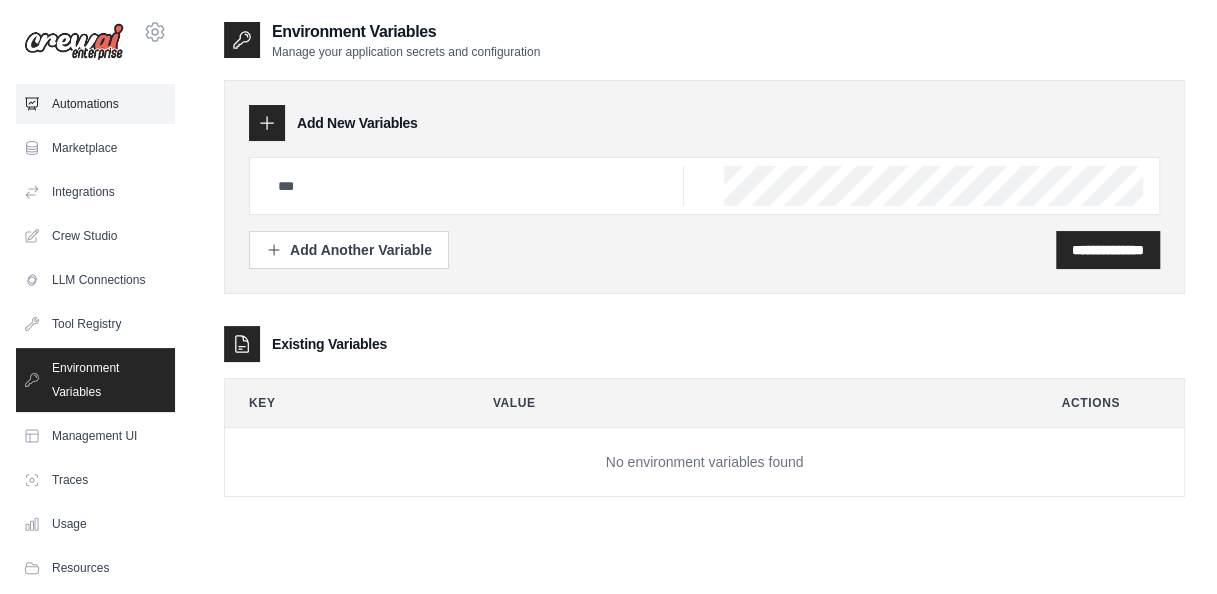 click on "Automations" at bounding box center (95, 104) 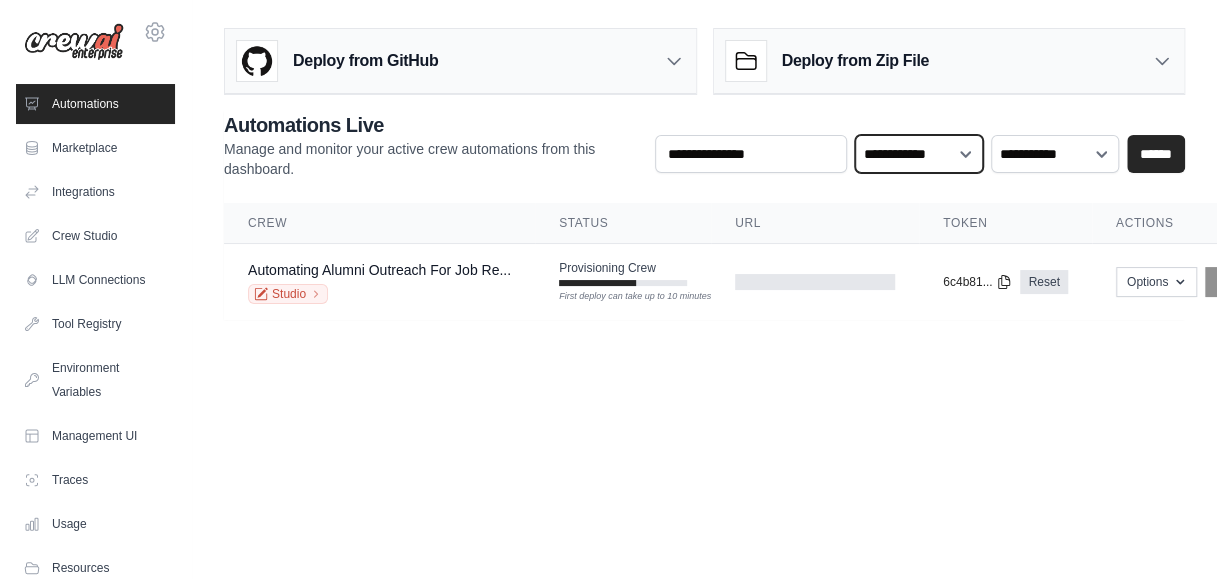 click on "**********" at bounding box center [919, 153] 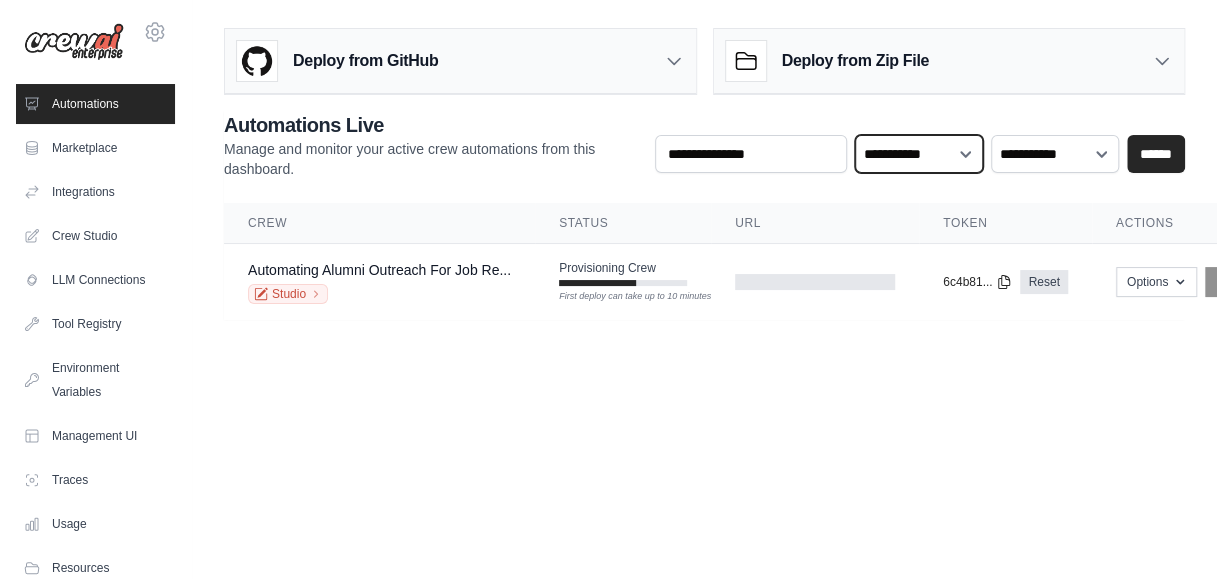 click on "**********" at bounding box center (919, 153) 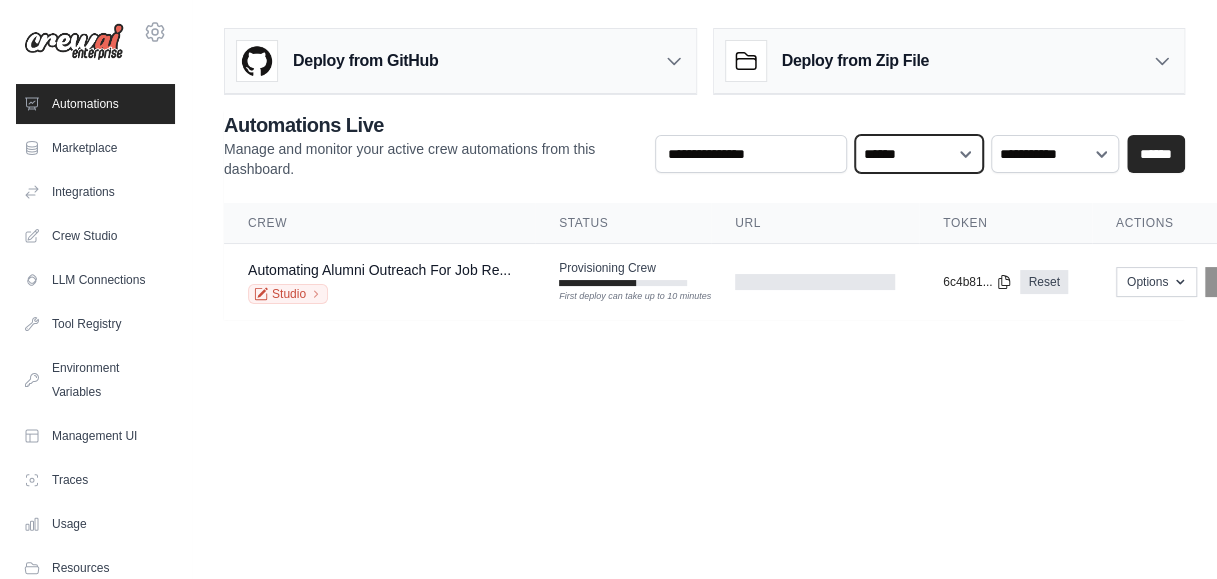 click on "**********" at bounding box center [919, 153] 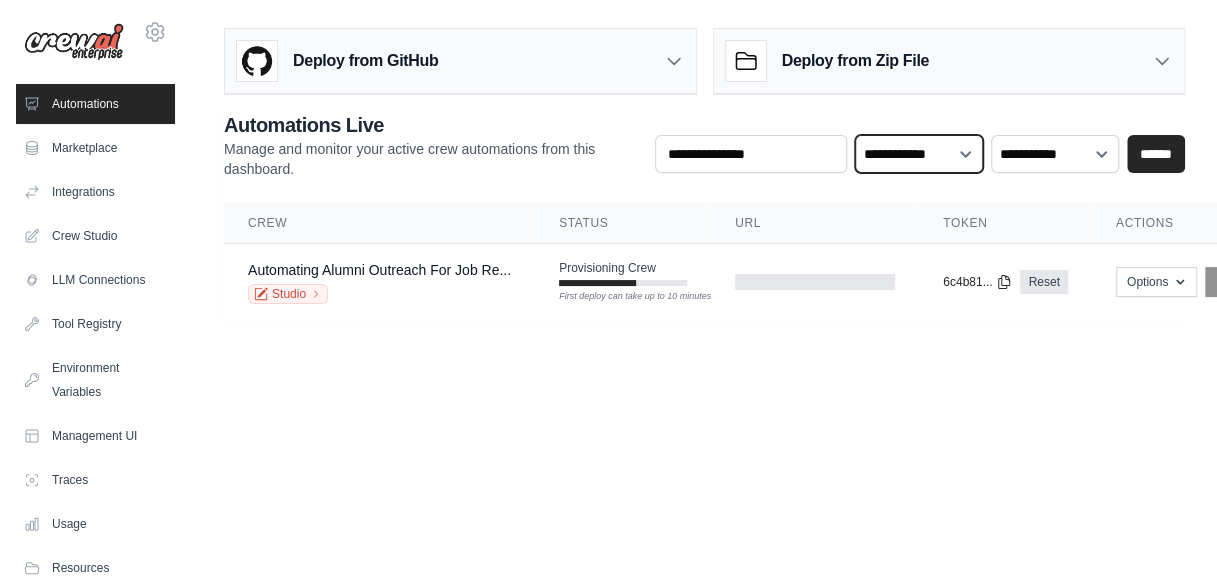 click on "**********" at bounding box center [919, 153] 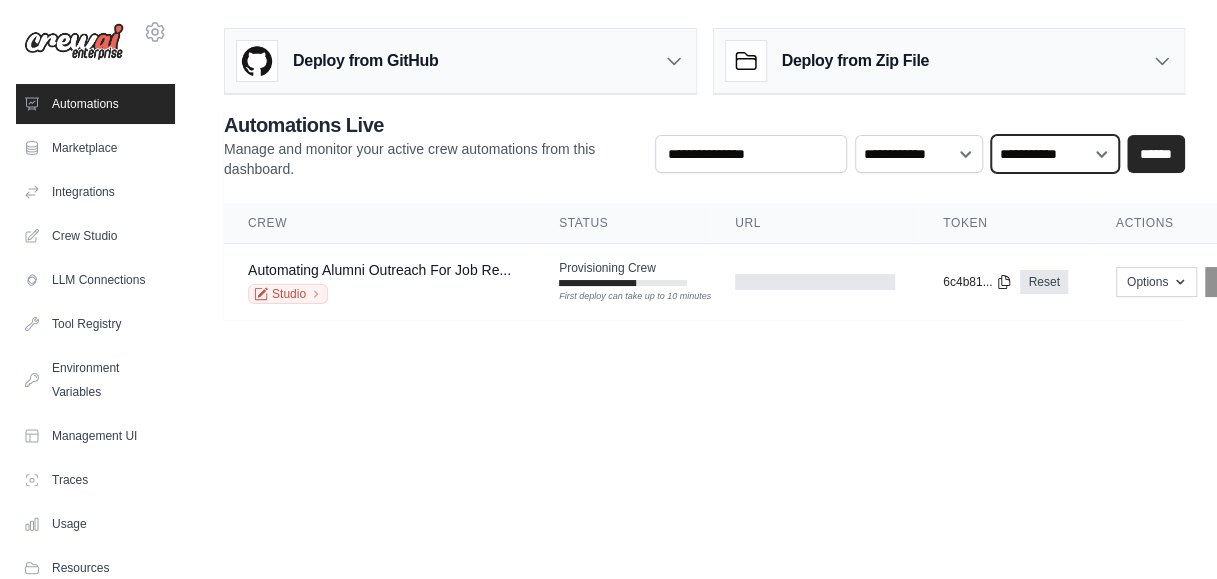 click on "**********" at bounding box center (1055, 153) 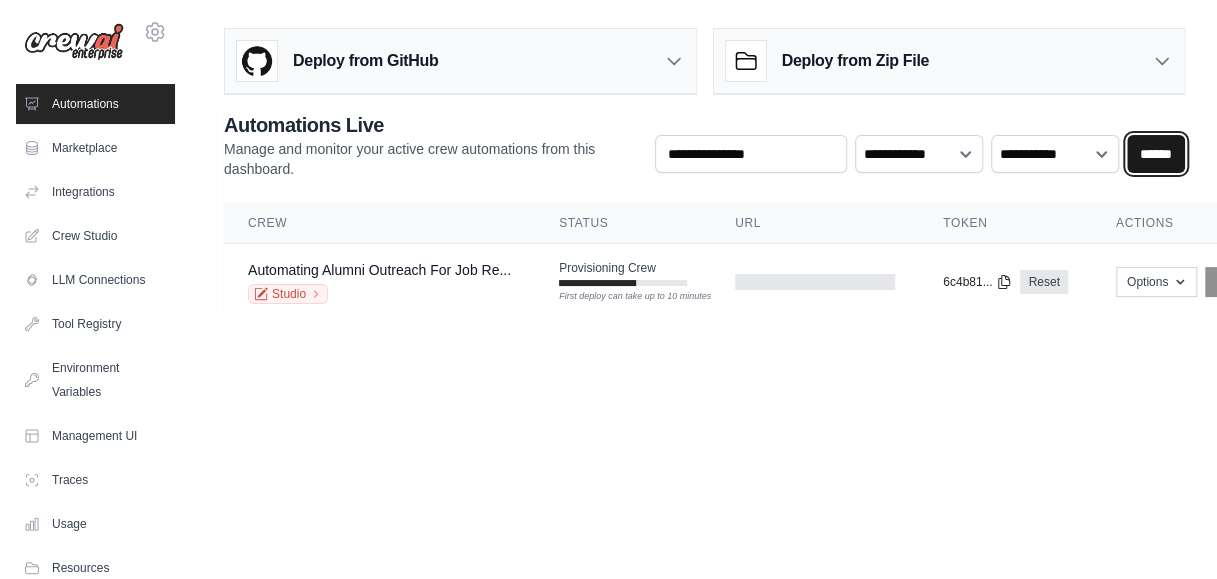 click on "******" at bounding box center (1156, 154) 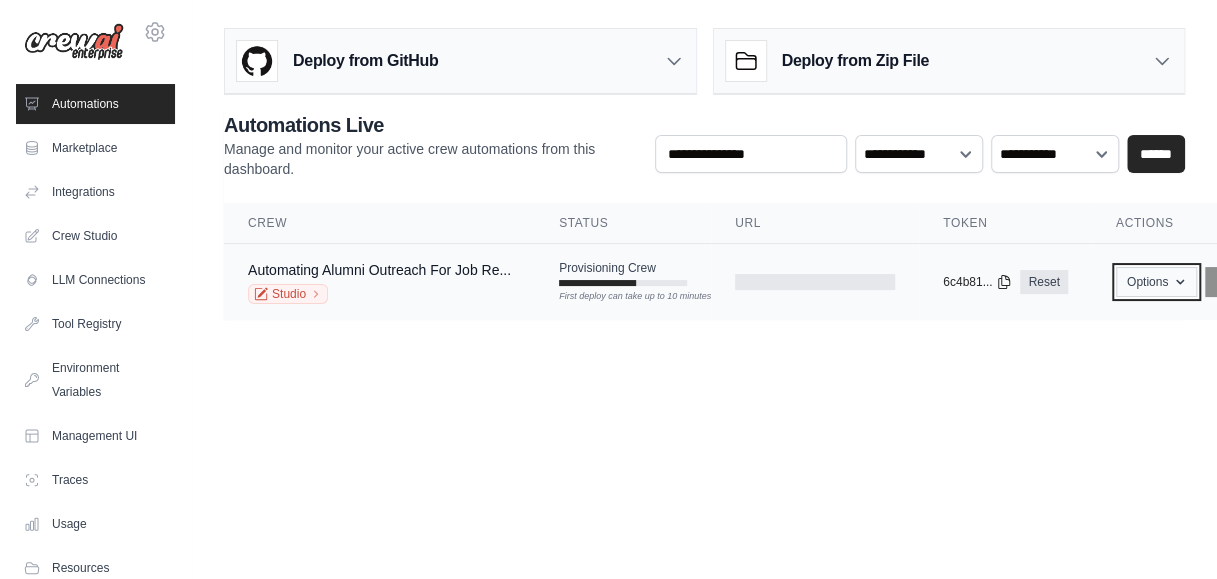 click 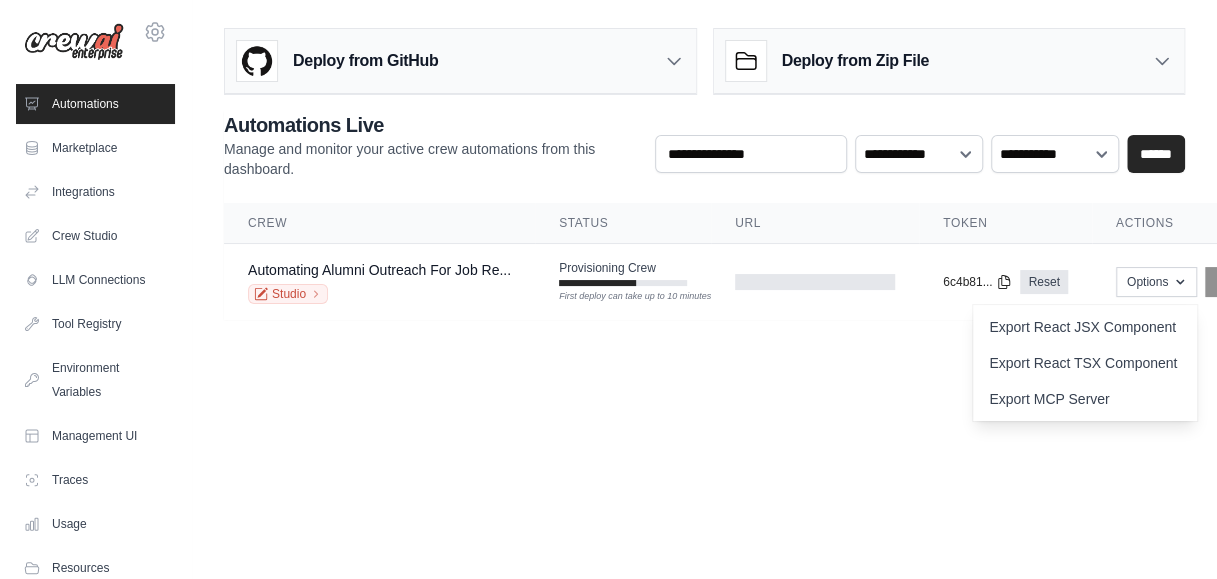 click on "gautamsatvik12@gmail.com
Settings
Automations
Marketplace
Integrations" at bounding box center [608, 289] 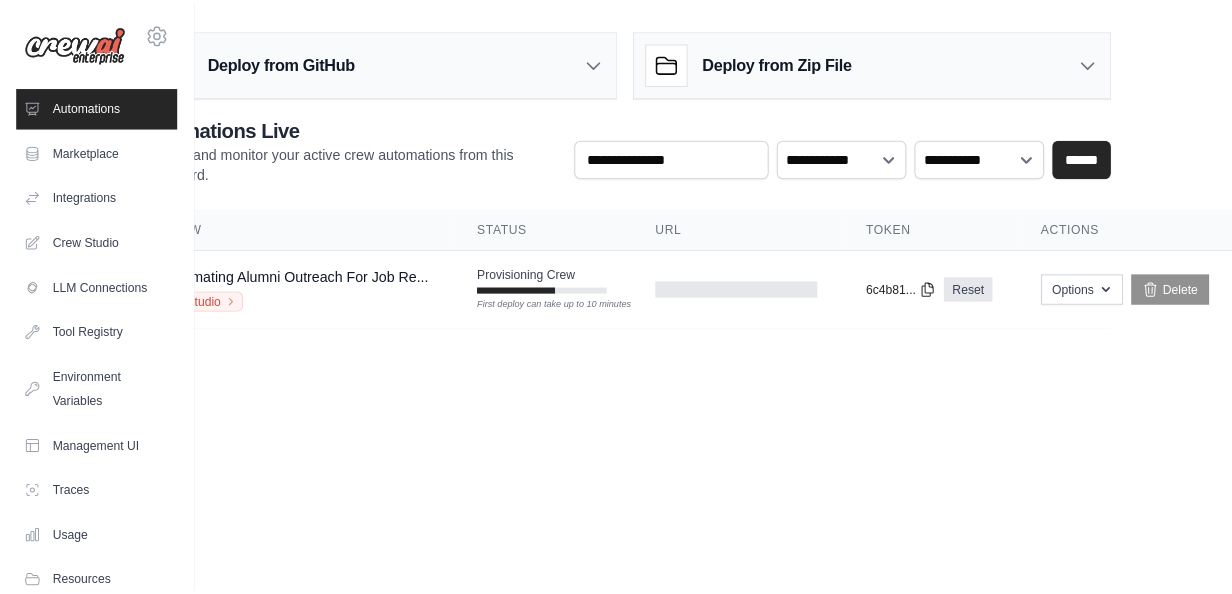 scroll, scrollTop: 0, scrollLeft: 0, axis: both 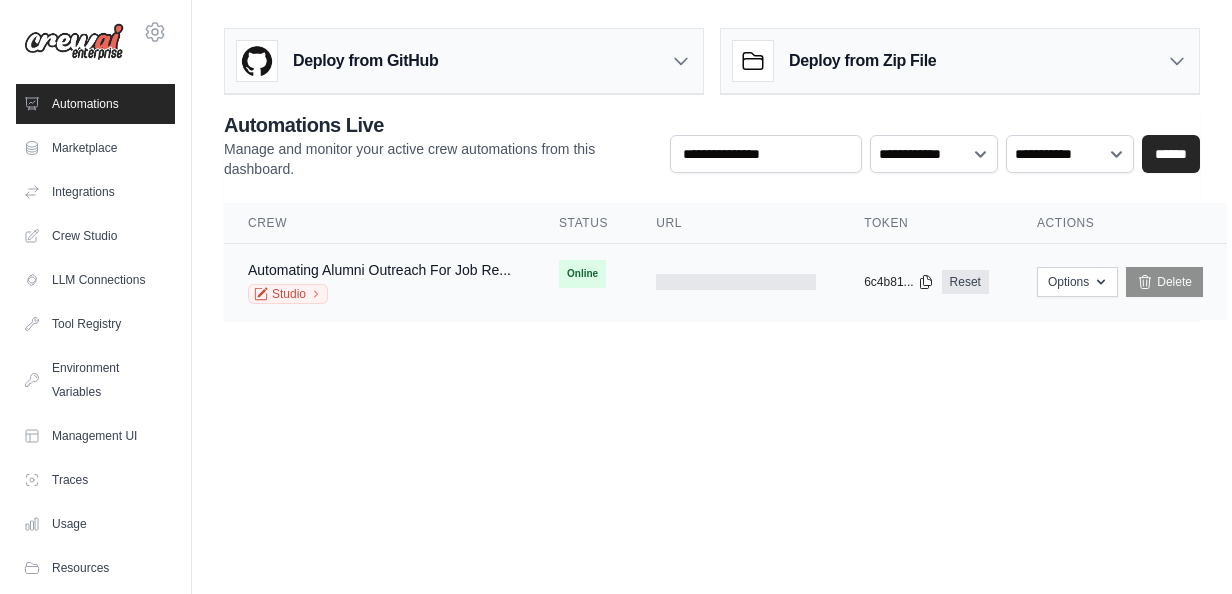 click on "Online" at bounding box center [582, 274] 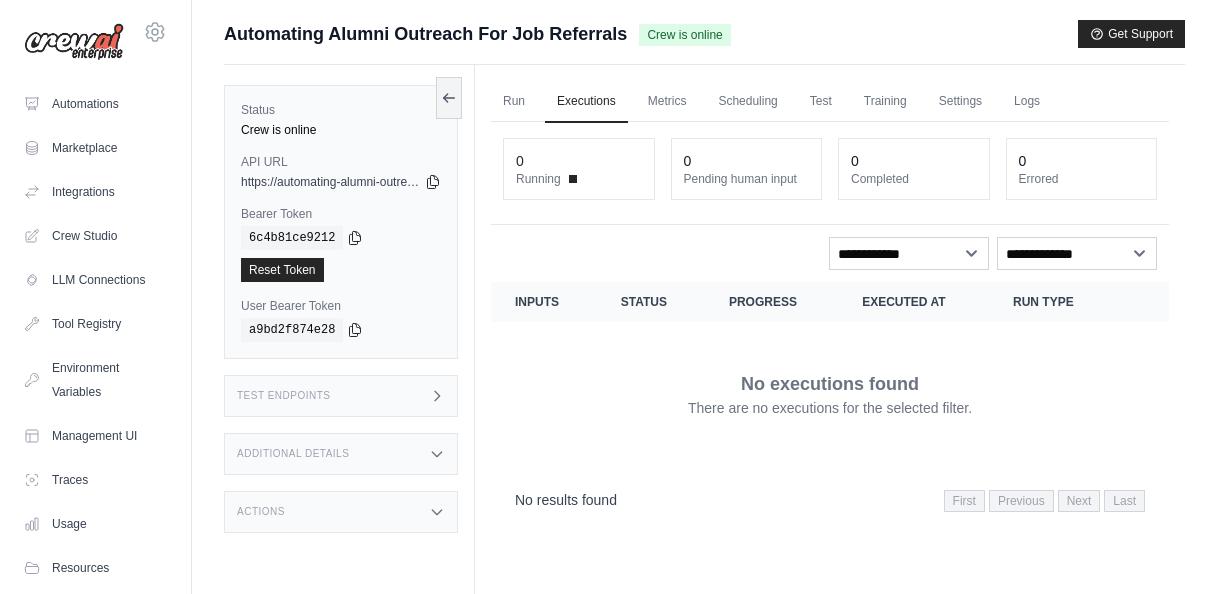 scroll, scrollTop: 0, scrollLeft: 0, axis: both 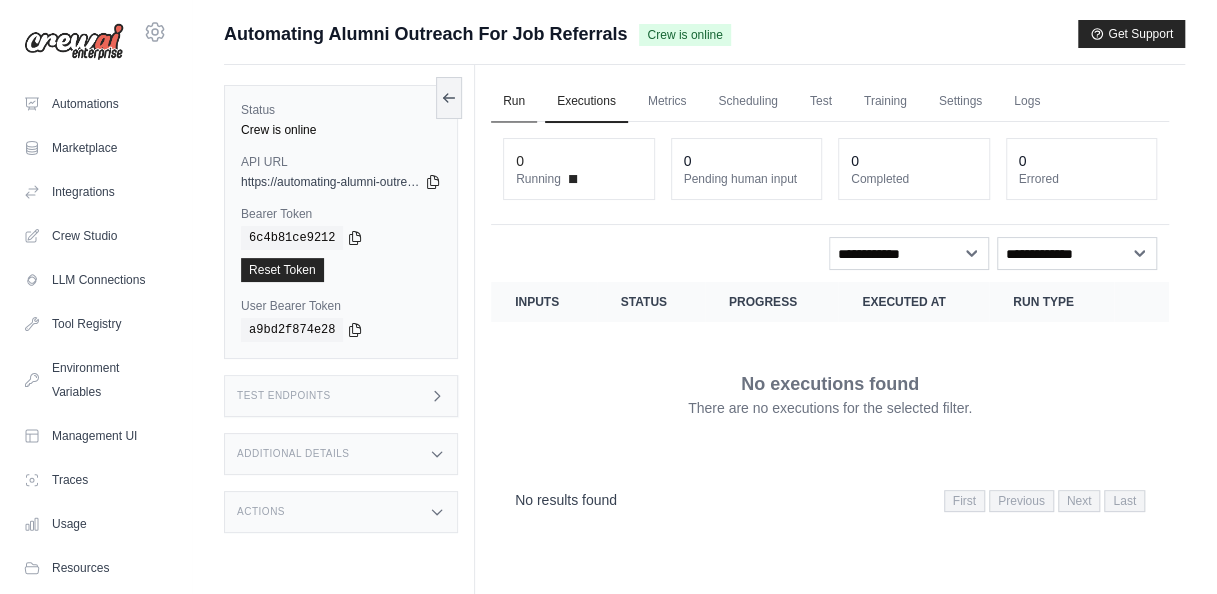 click on "Run" at bounding box center (514, 102) 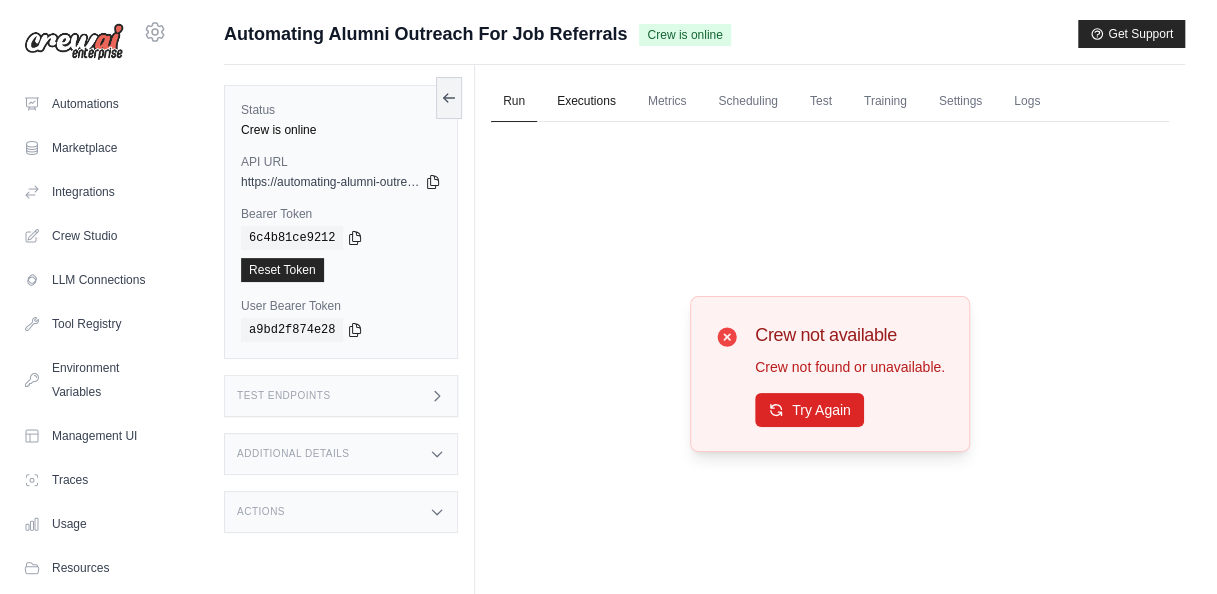 click on "Executions" at bounding box center [586, 102] 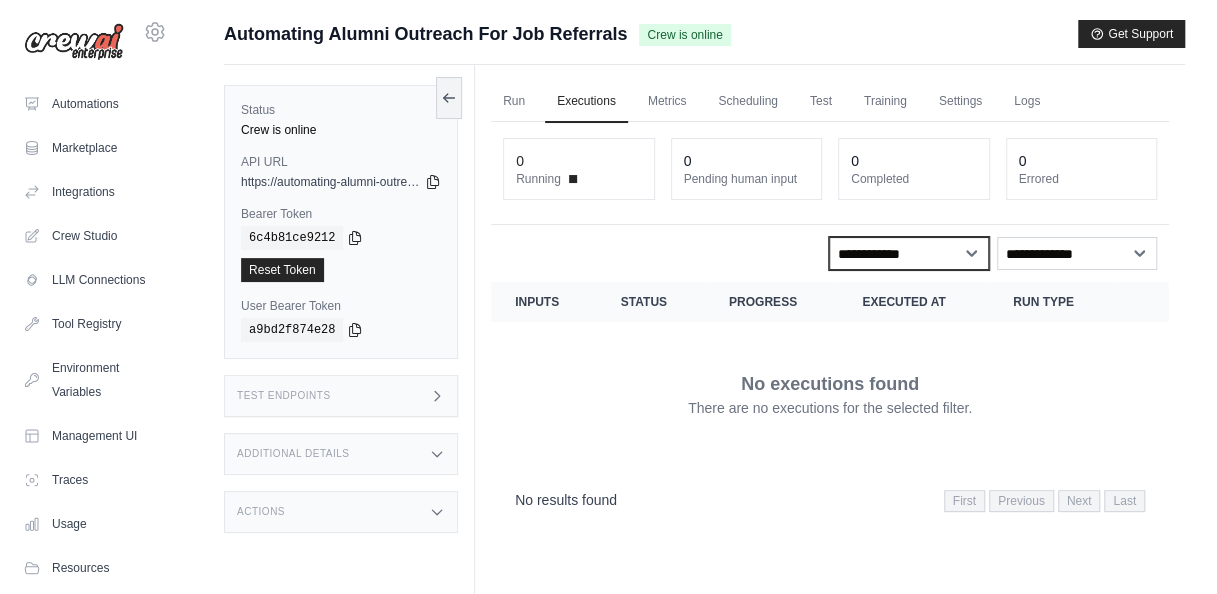 click on "**********" at bounding box center (909, 253) 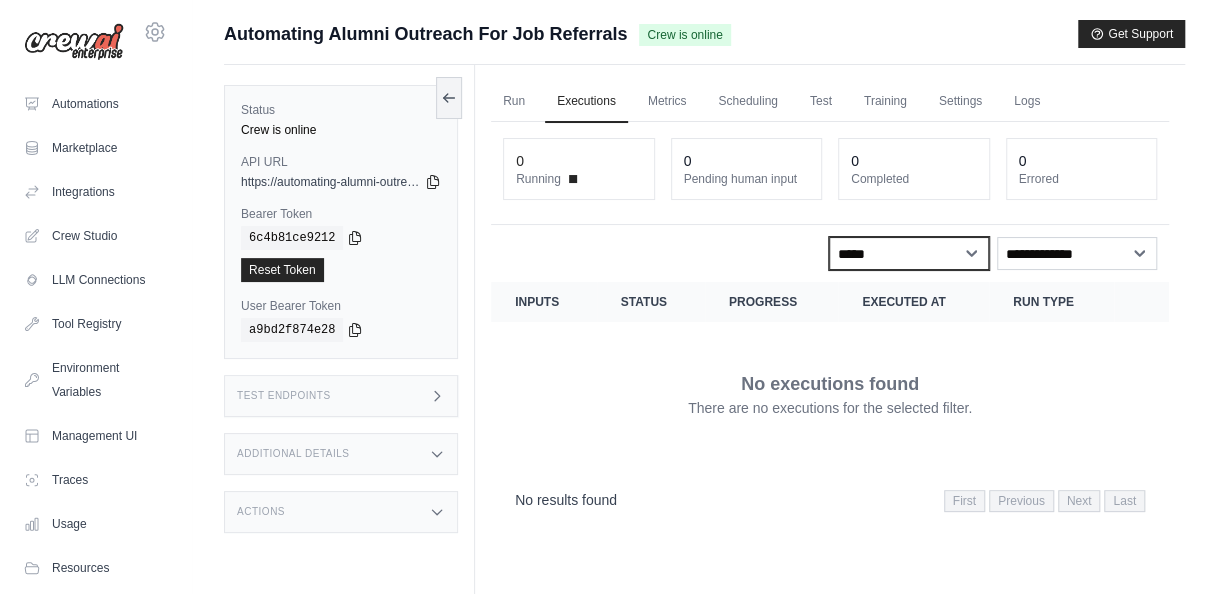 click on "**********" at bounding box center [909, 253] 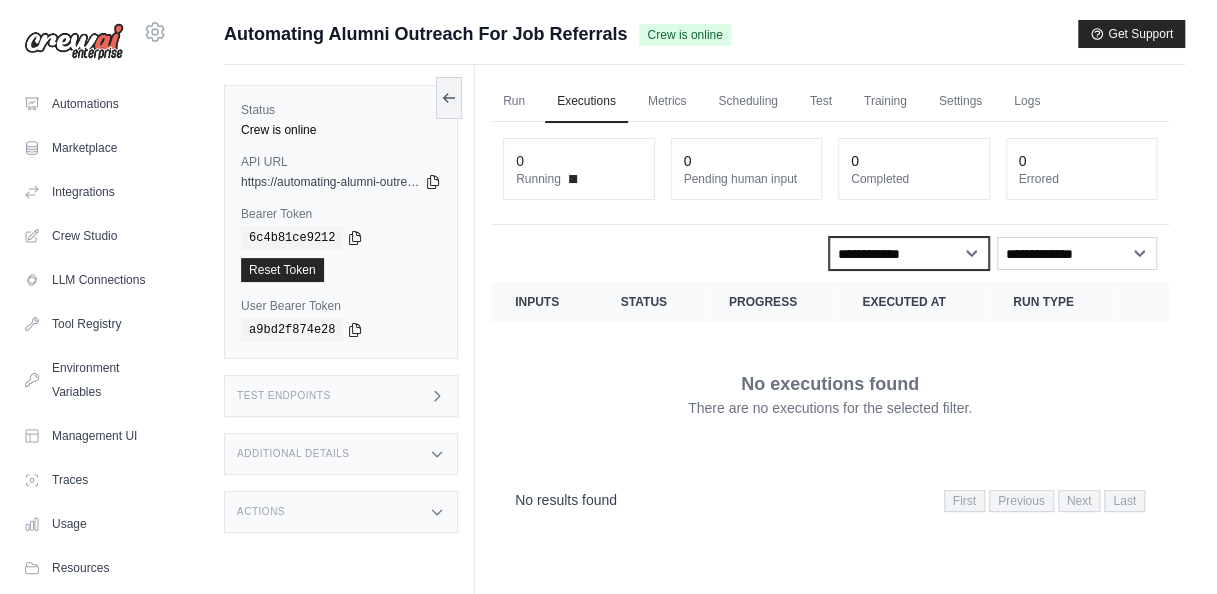 click on "**********" at bounding box center (909, 253) 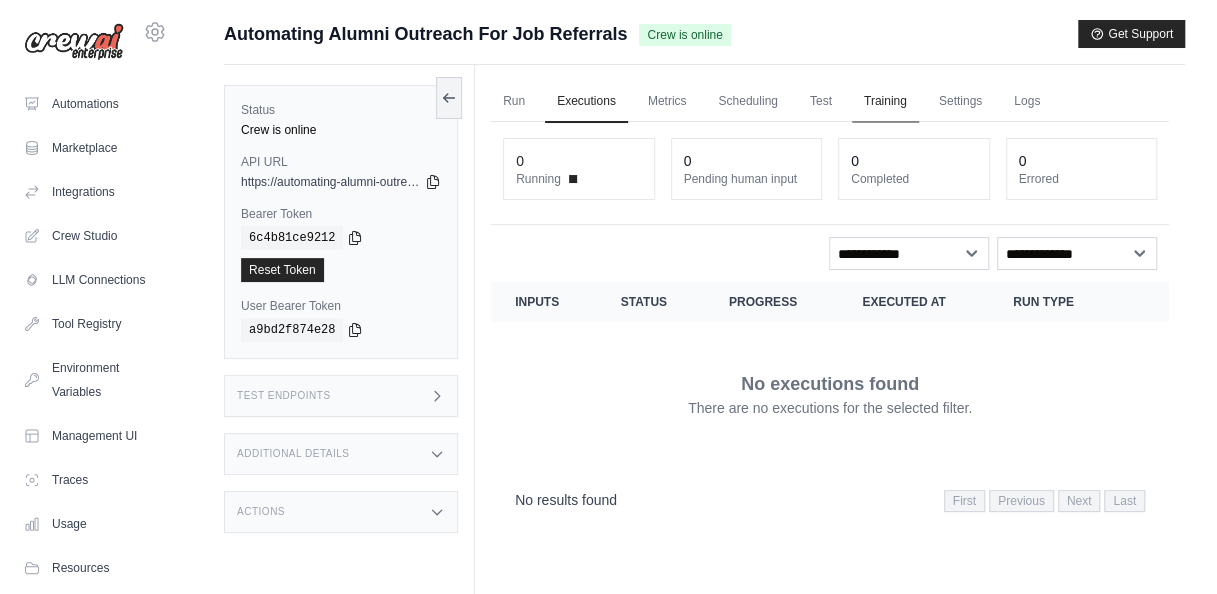 click on "Training" at bounding box center (885, 102) 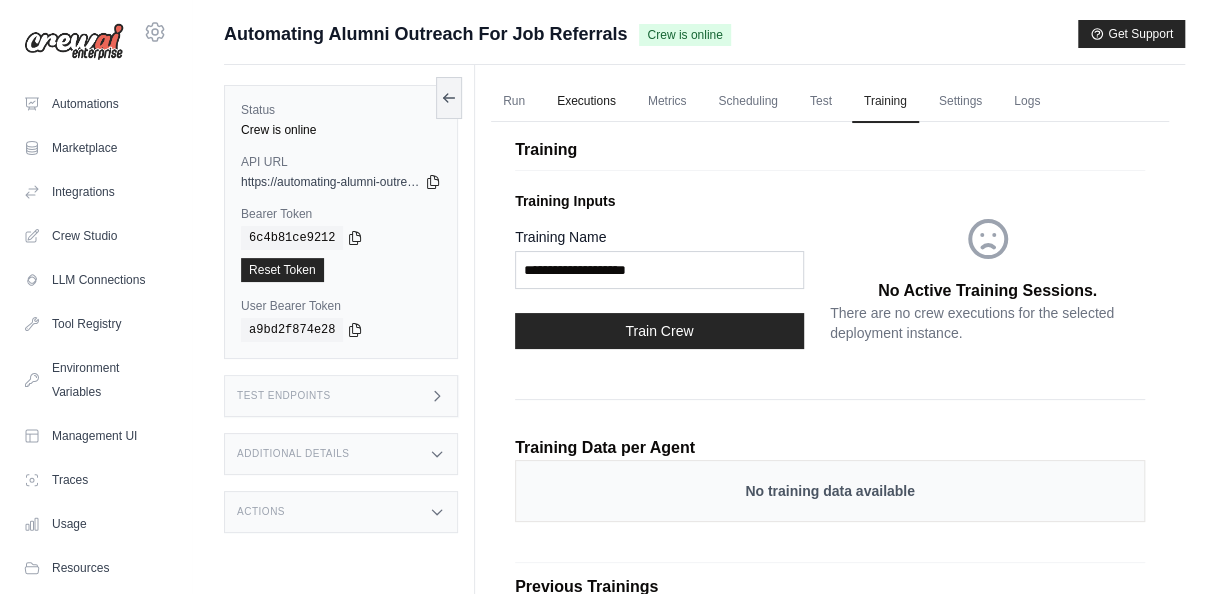 click on "Executions" at bounding box center (586, 102) 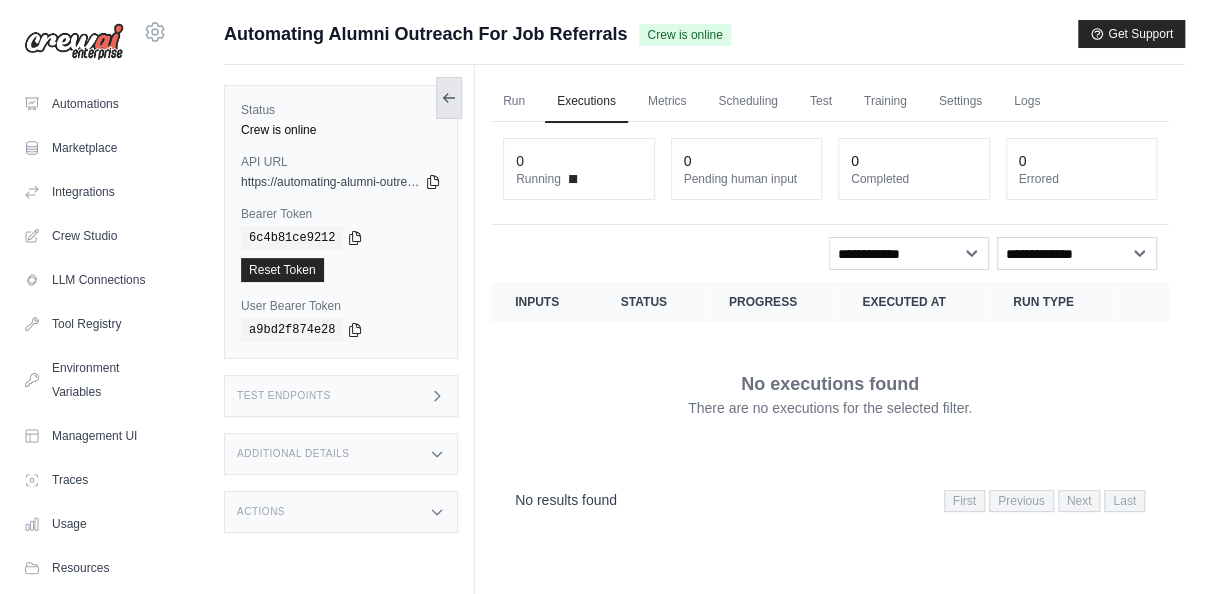 click 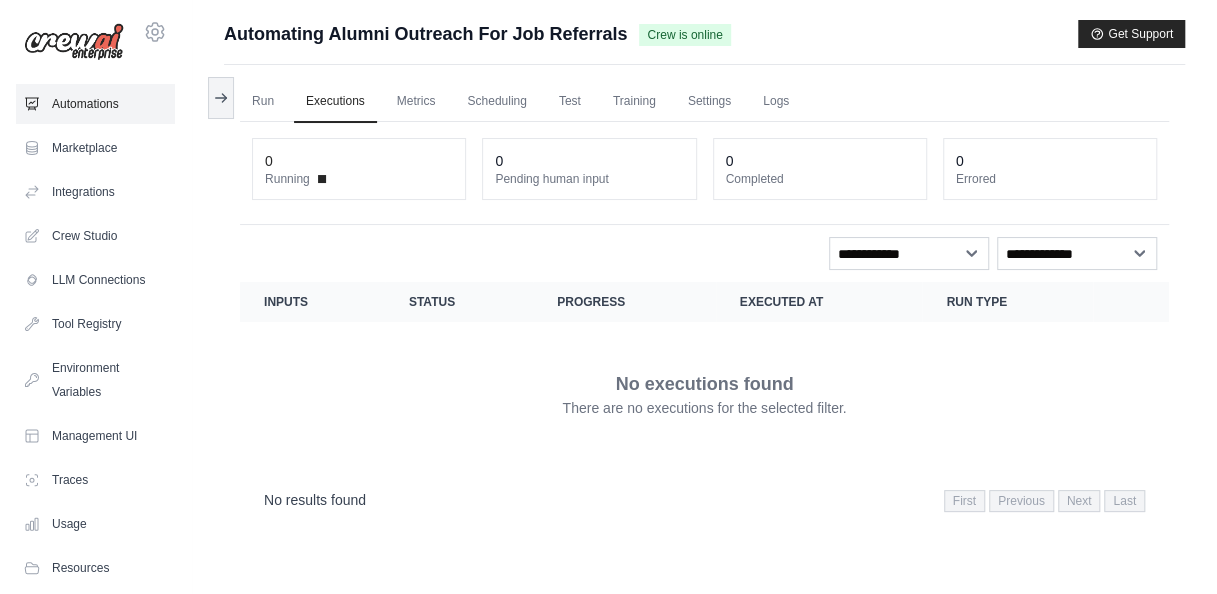 click on "Automations" at bounding box center [95, 104] 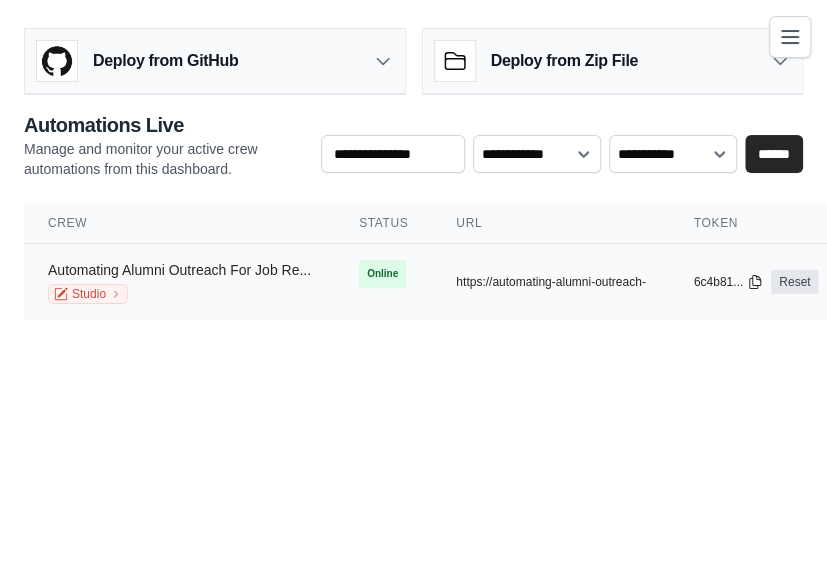 click on "Automating Alumni Outreach For Job Re..." at bounding box center [179, 270] 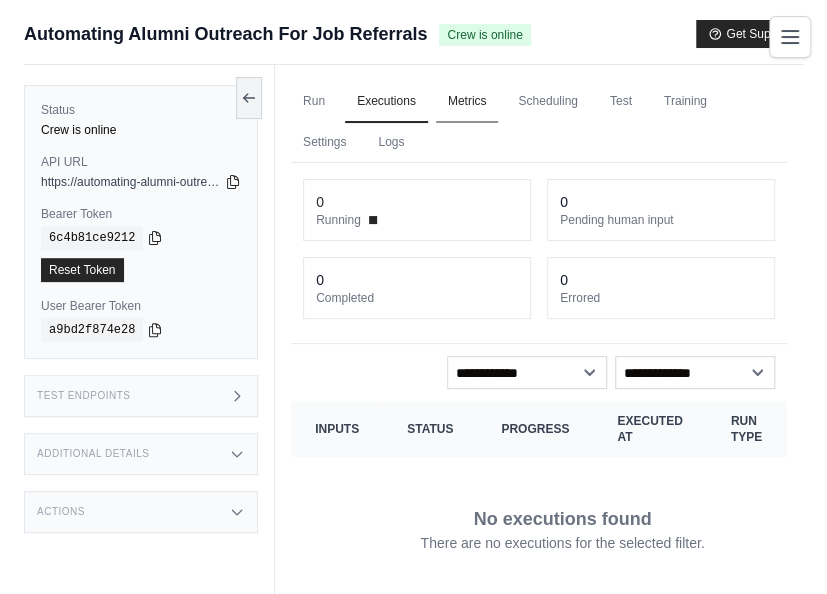 click on "Metrics" at bounding box center (467, 102) 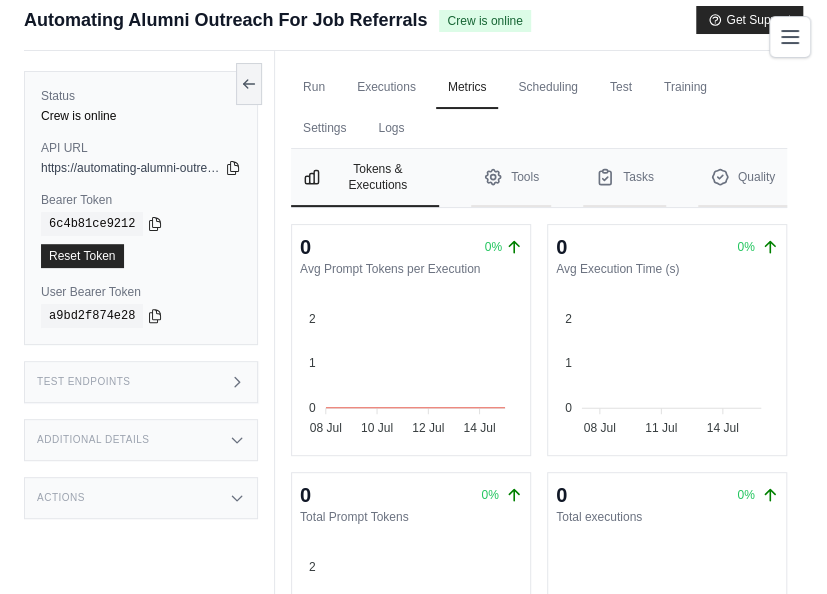 scroll, scrollTop: 0, scrollLeft: 0, axis: both 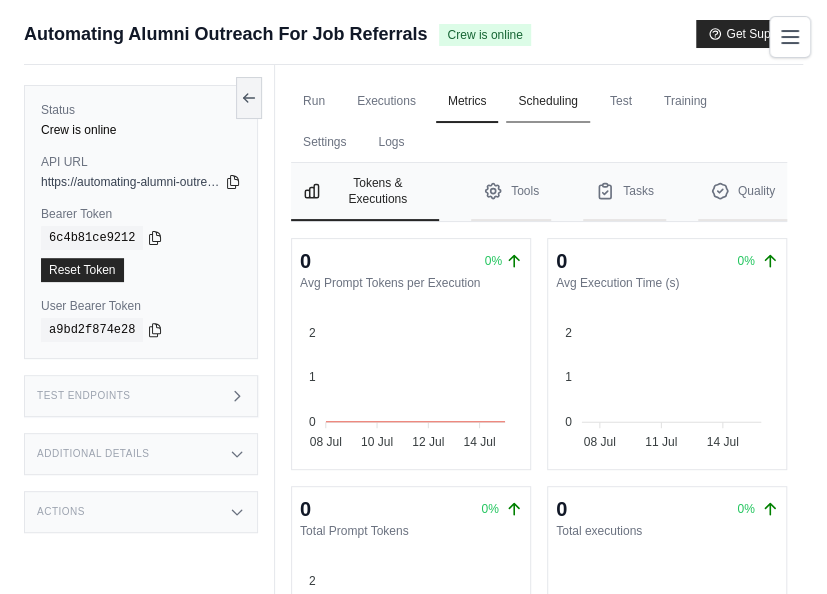 click on "Scheduling" at bounding box center (547, 102) 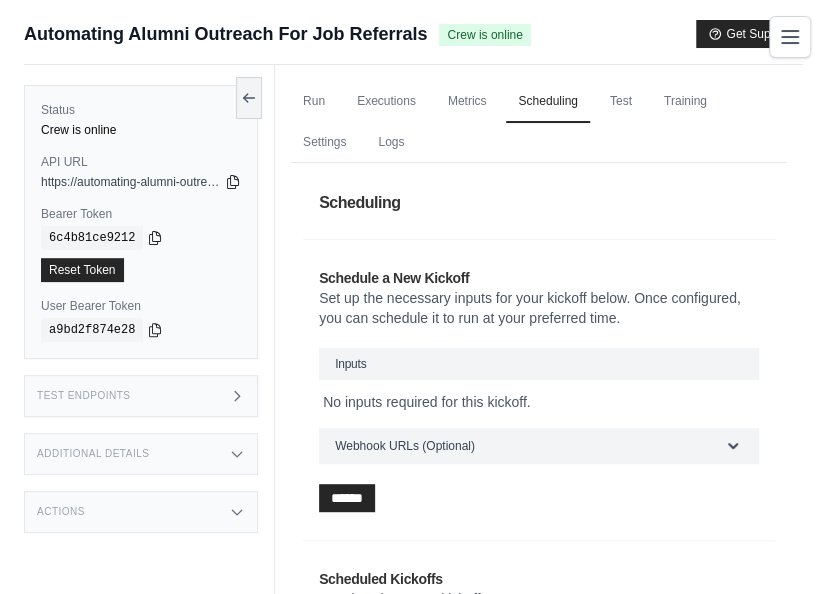 click on "Run
Executions
Metrics
Scheduling
Test
Training
Settings
Logs
0
Running
0
Pending human input
0" at bounding box center (539, 375) 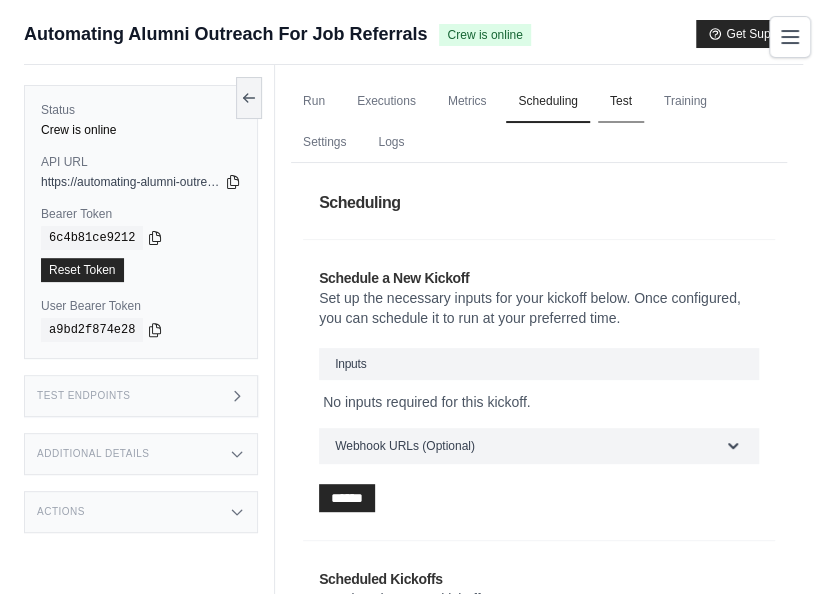 click on "Test" at bounding box center (621, 102) 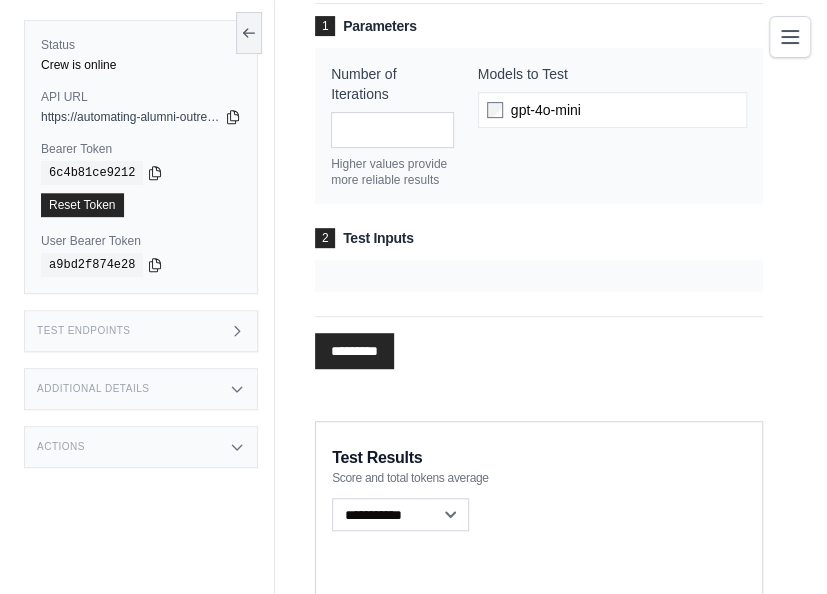 scroll, scrollTop: 0, scrollLeft: 0, axis: both 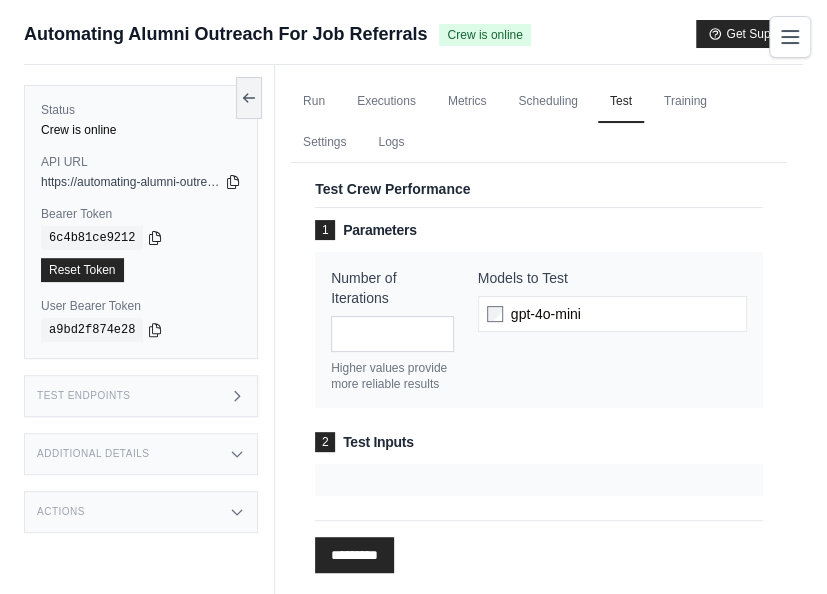 click 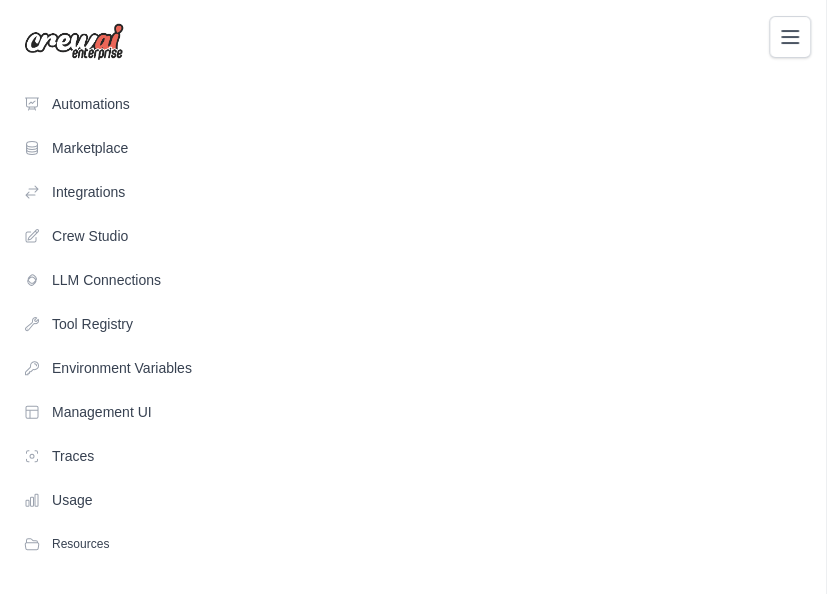 click 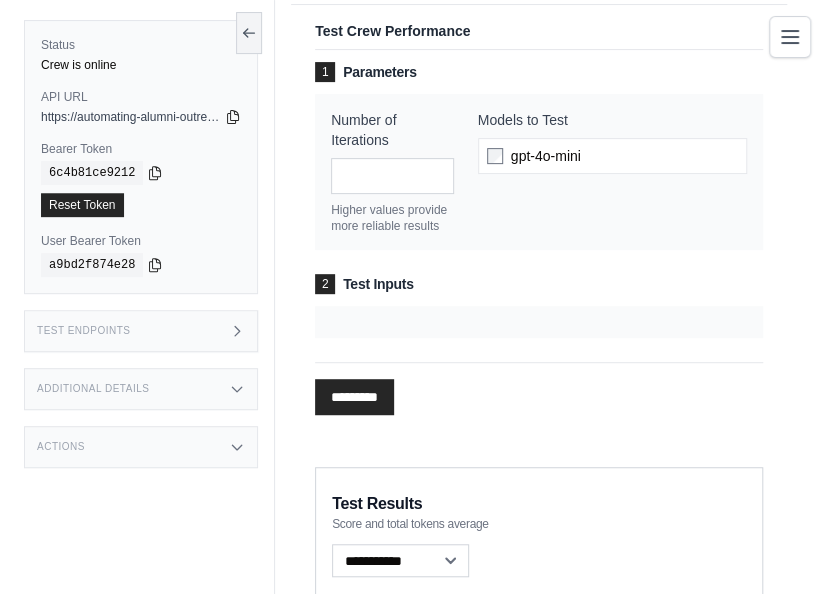 scroll, scrollTop: 0, scrollLeft: 0, axis: both 